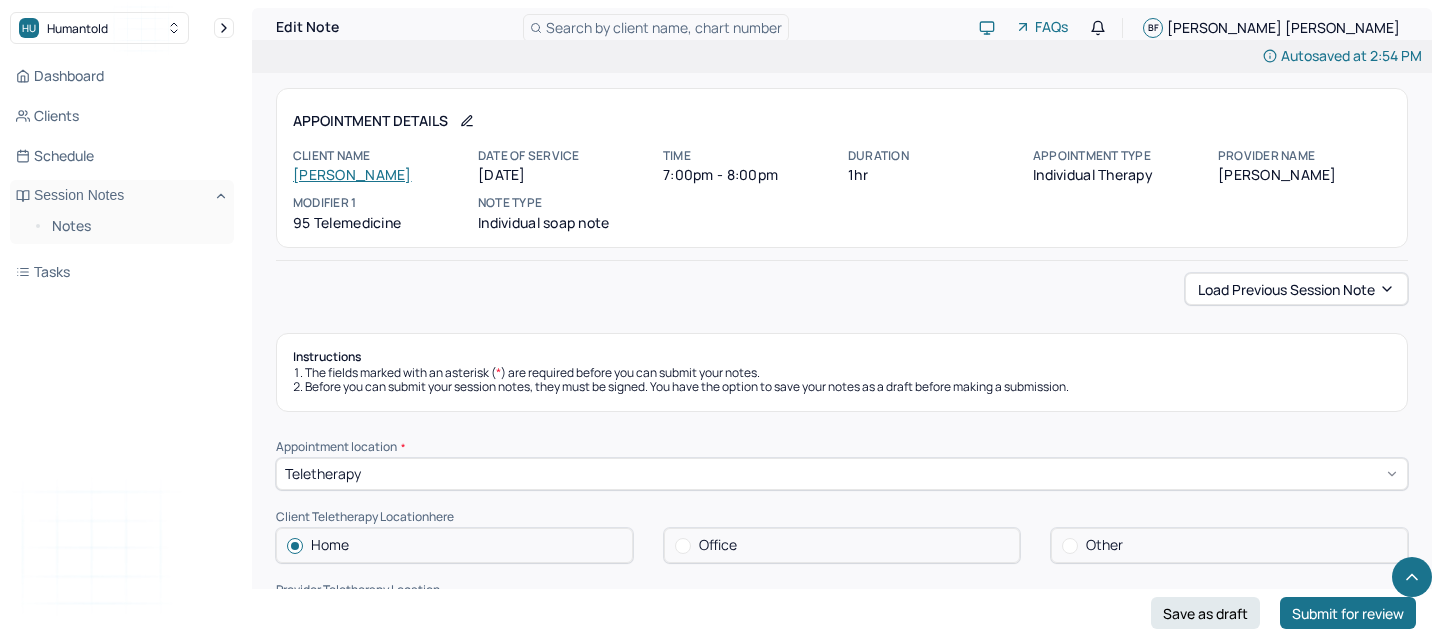 scroll, scrollTop: 1204, scrollLeft: 0, axis: vertical 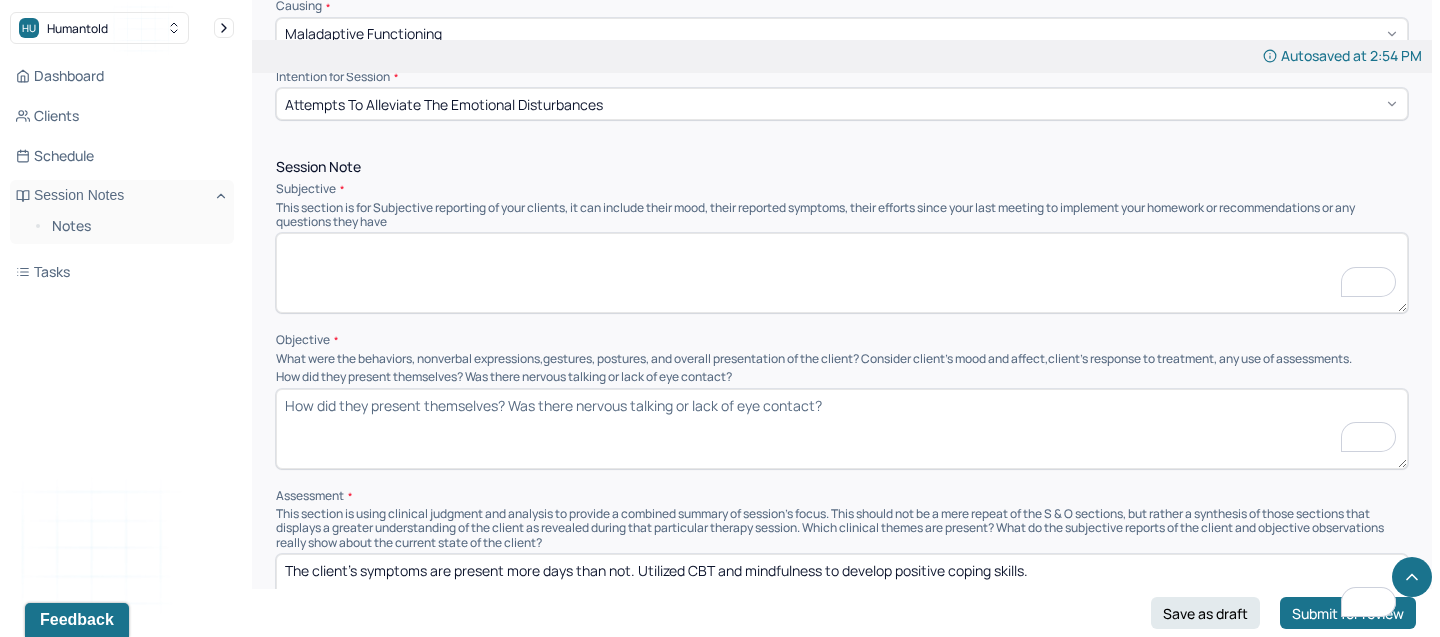 click at bounding box center (842, 273) 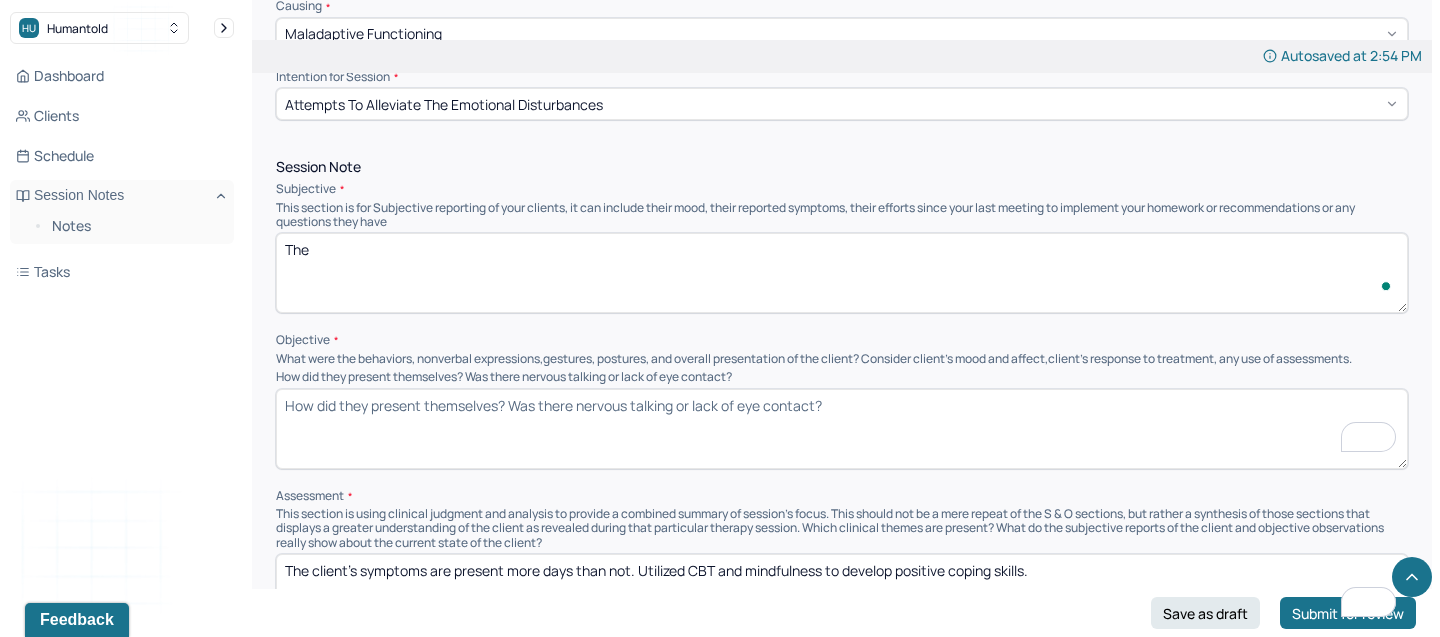 paste on "Client reported that his soon-to-be ex-partner has moved out, which has brought a sense of relief. He shared that he no longer avoids going home and is beginning to feel a greater sense of peace in his personal space. Client expressed a desire to maintain civility with his ex for the sake of future shared family functions, though admitted he is unsure how realistic that will be. He also shared having mixed feelings about being single at this stage in his life." 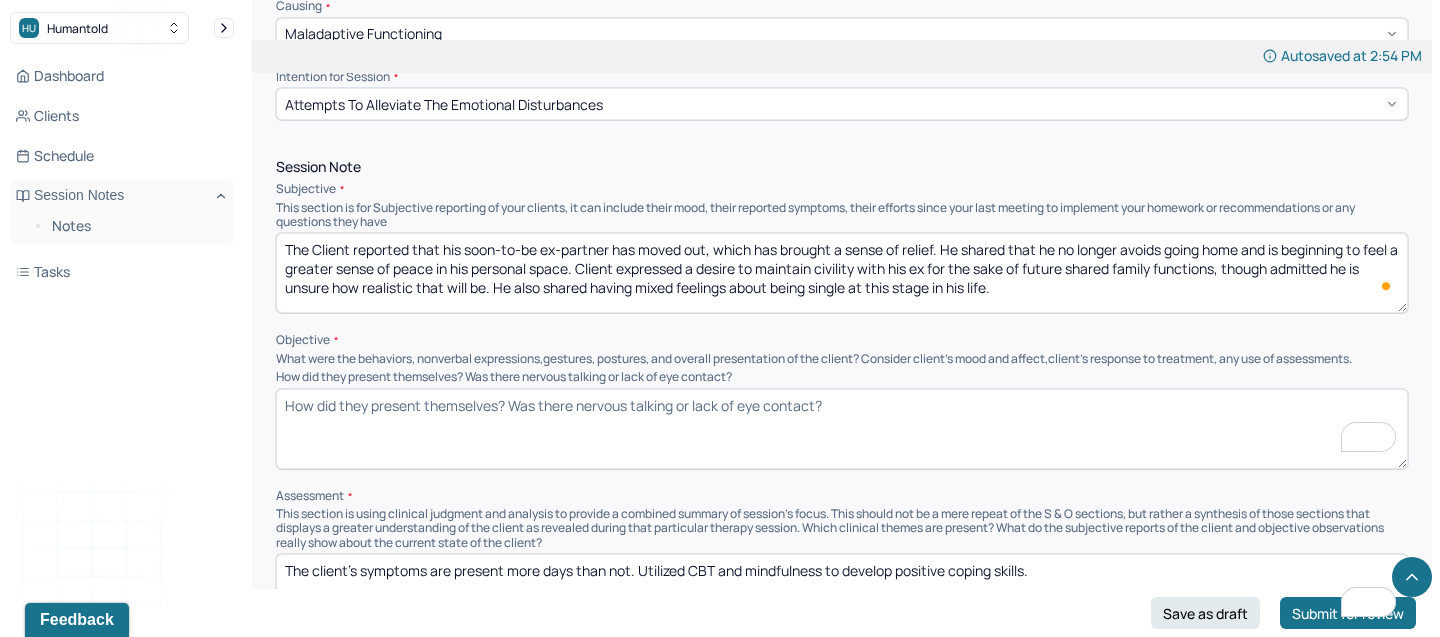 click on "The Client reported that his soon-to-be ex-partner has moved out, which has brought a sense of relief. He shared that he no longer avoids going home and is beginning to feel a greater sense of peace in his personal space. Client expressed a desire to maintain civility with his ex for the sake of future shared family functions, though admitted he is unsure how realistic that will be. He also shared having mixed feelings about being single at this stage in his life." at bounding box center (842, 273) 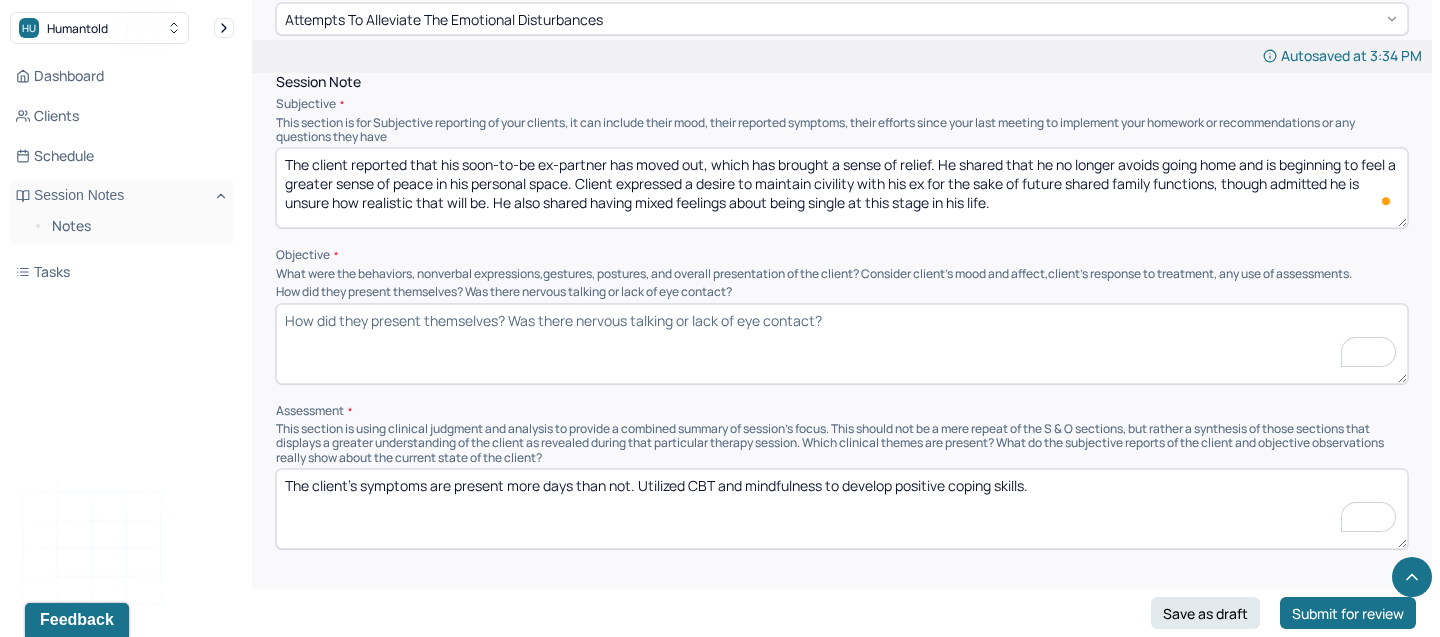 scroll, scrollTop: 1161, scrollLeft: 0, axis: vertical 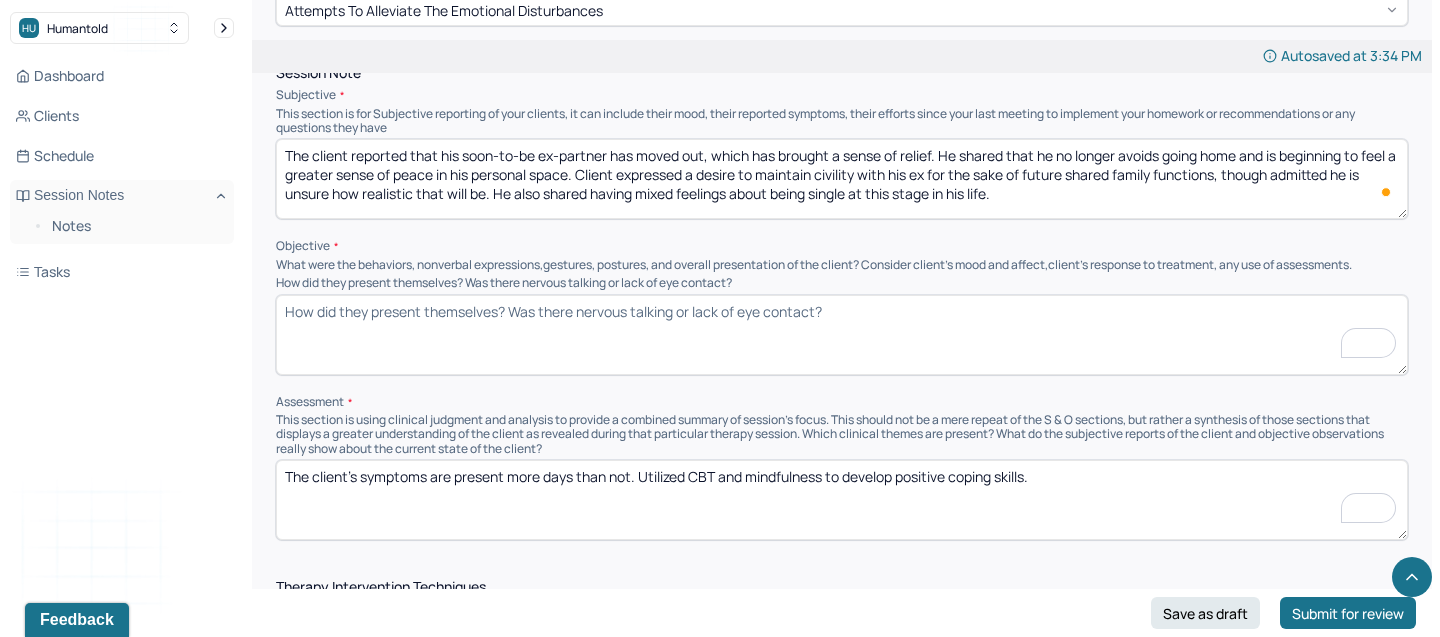 type on "The client reported that his soon-to-be ex-partner has moved out, which has brought a sense of relief. He shared that he no longer avoids going home and is beginning to feel a greater sense of peace in his personal space. Client expressed a desire to maintain civility with his ex for the sake of future shared family functions, though admitted he is unsure how realistic that will be. He also shared having mixed feelings about being single at this stage in his life." 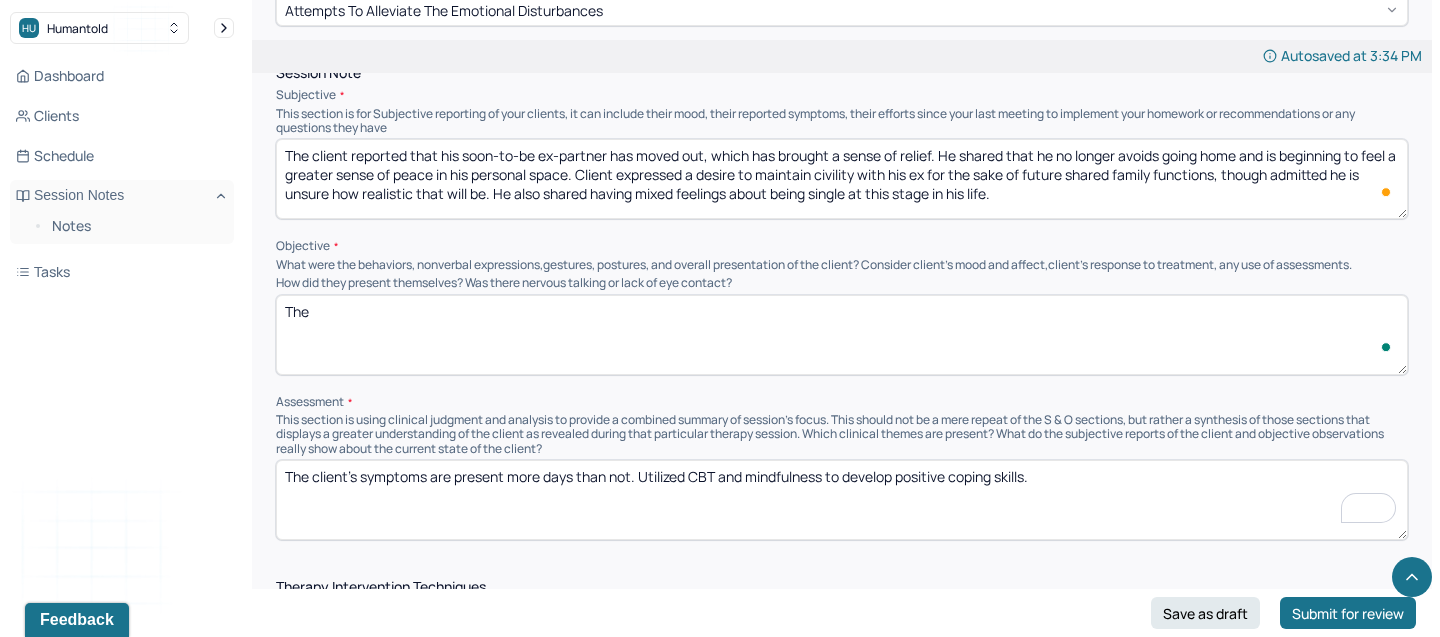 paste on "Client appeared calm and reflective during the session. Mood was stable and affect appropriate. He engaged openly in the discussion and demonstrated insight into his emotional state. Thought process was logical and future-oriented. No signs of acute distress, suicidal ideation, or disorganized thinking observed." 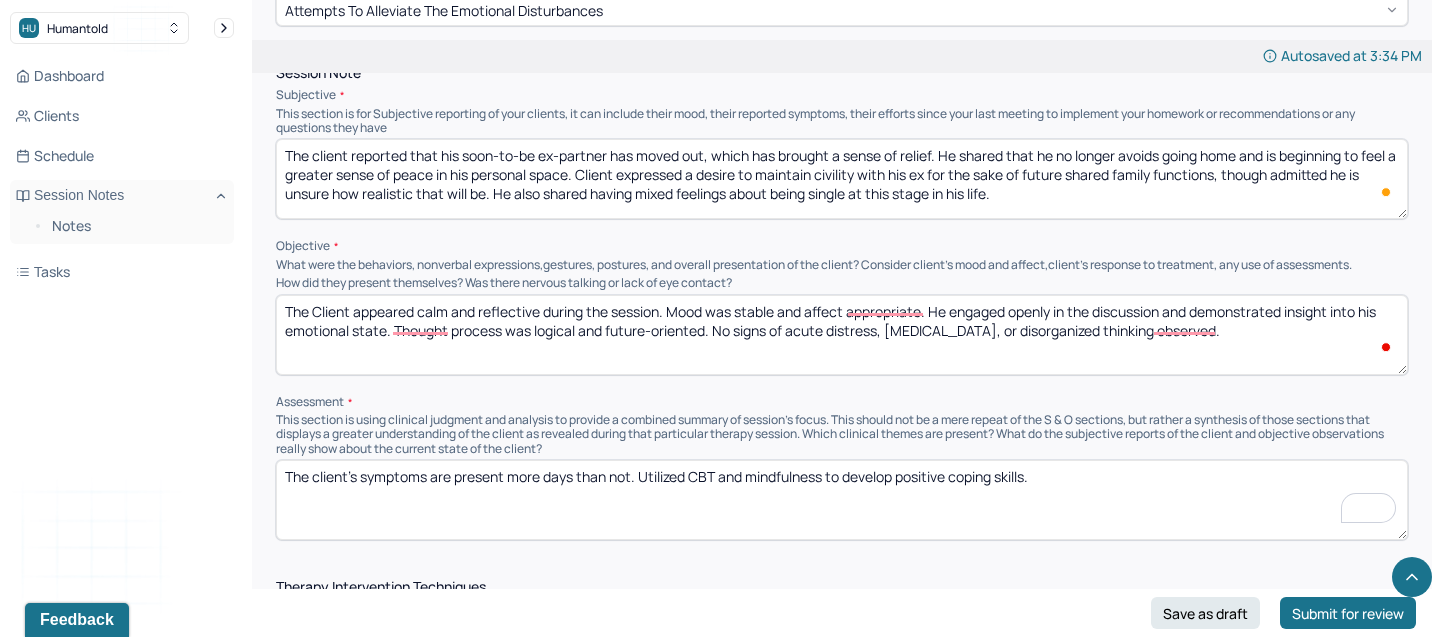 click on "The Client appeared calm and reflective during the session. Mood was stable and affect appropriate. He engaged openly in the discussion and demonstrated insight into his emotional state. Thought process was logical and future-oriented. No signs of acute distress, suicidal ideation, or disorganized thinking observed." at bounding box center (842, 335) 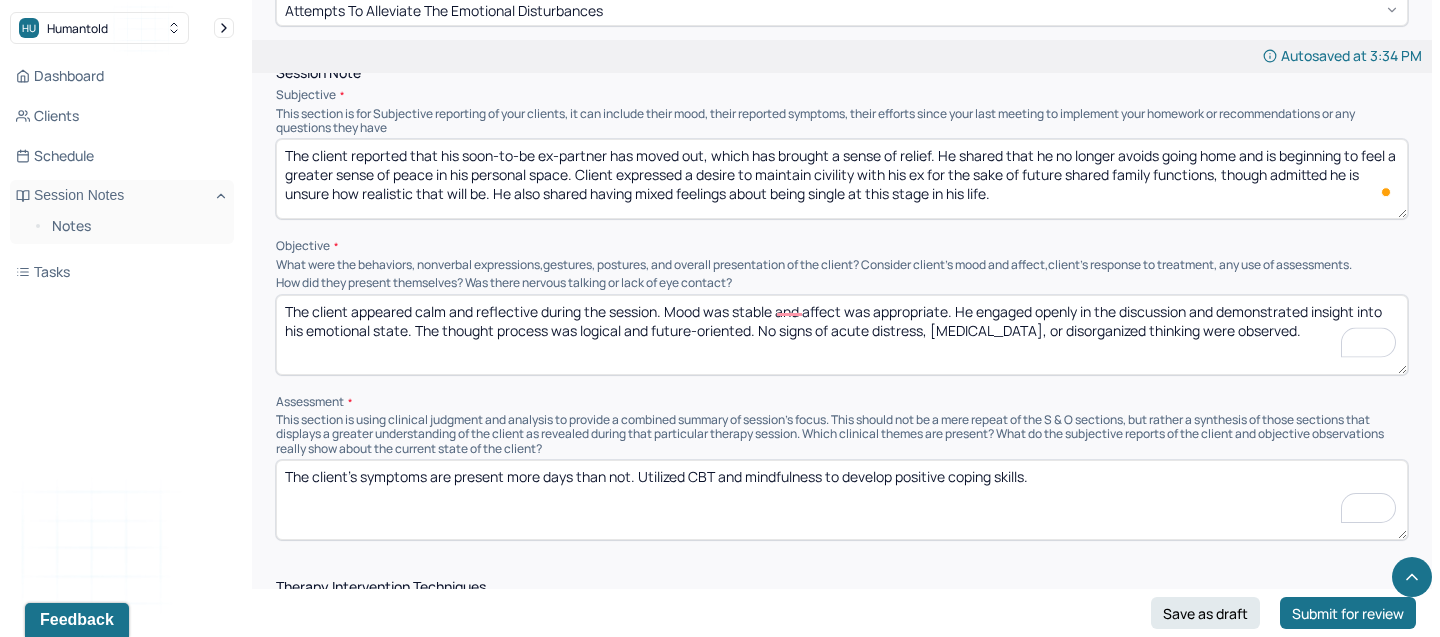 scroll, scrollTop: 1193, scrollLeft: 0, axis: vertical 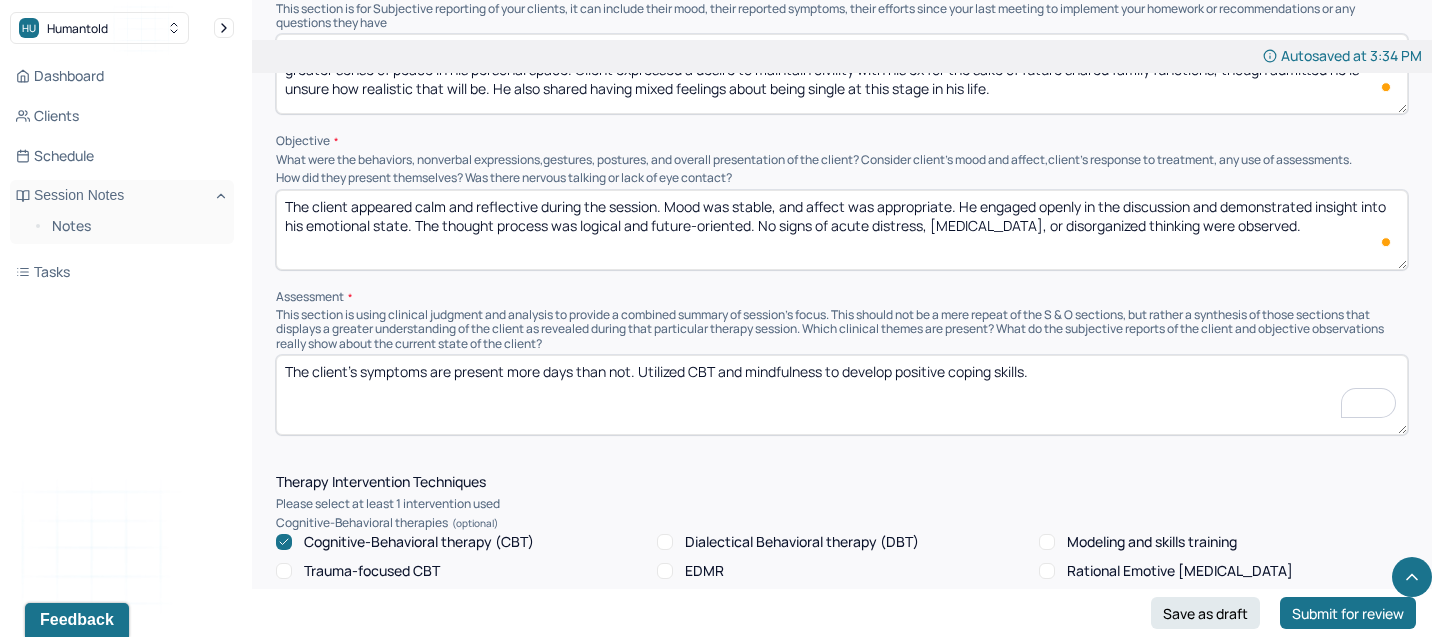 type on "The client appeared calm and reflective during the session. Mood was stable, and affect was appropriate. He engaged openly in the discussion and demonstrated insight into his emotional state. The thought process was logical and future-oriented. No signs of acute distress, [MEDICAL_DATA], or disorganized thinking were observed." 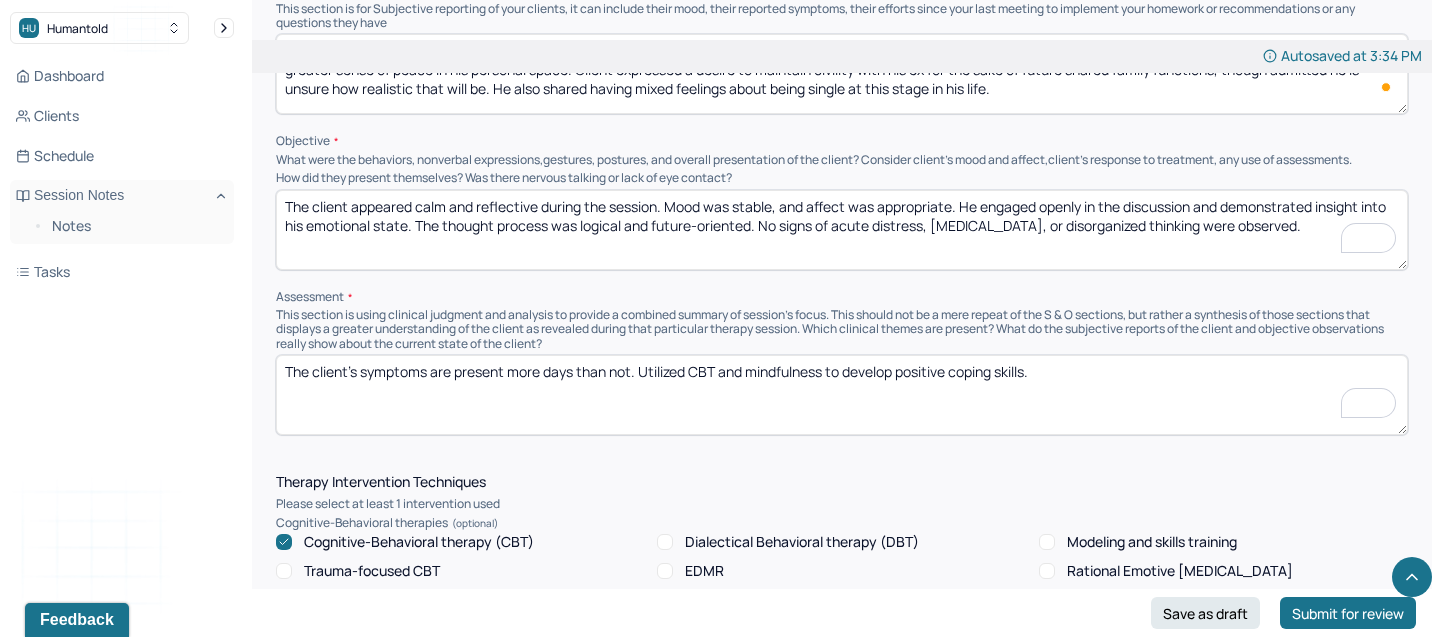 click on "The client's symptoms are present more days than not. Utilized CBT and mindfulness to develop positive coping skills." at bounding box center (842, 395) 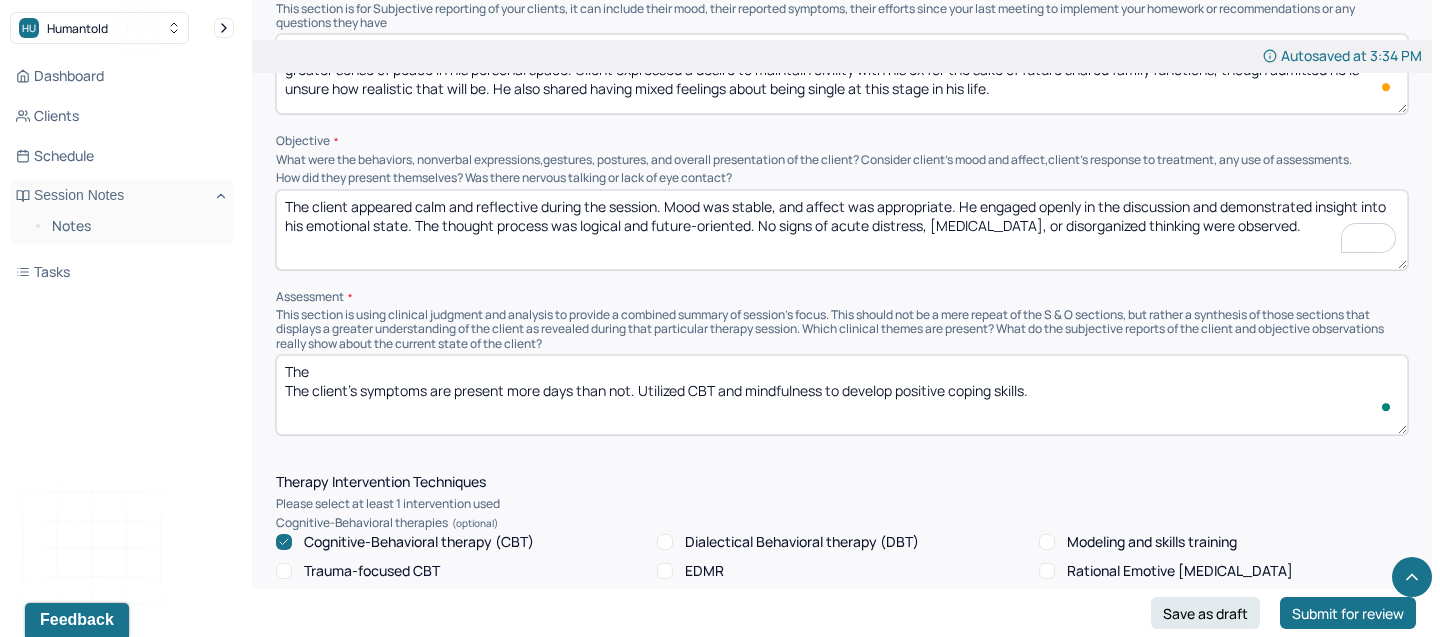 paste on "Client presents with mild to moderate anxiety symptoms related to recent life transitions, including divorce and anticipated future interactions with his ex-partner. While some relief and emotional stability have emerged since the partner’s departure, underlying anxious thoughts remain—particularly around co-parenting dynamics, potential conflict at family functions, and uncertainty about reentering the dating world." 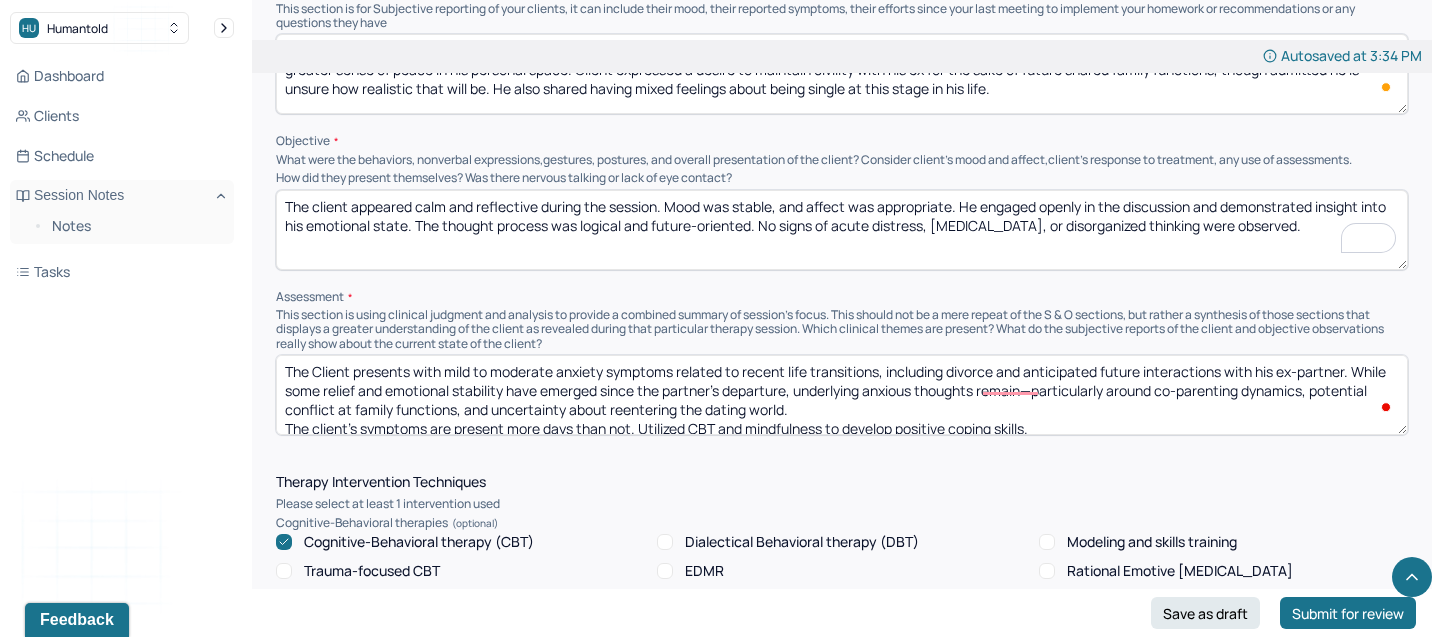 click on "The client's symptoms are present more days than not. Utilized CBT and mindfulness to develop positive coping skills." at bounding box center [842, 395] 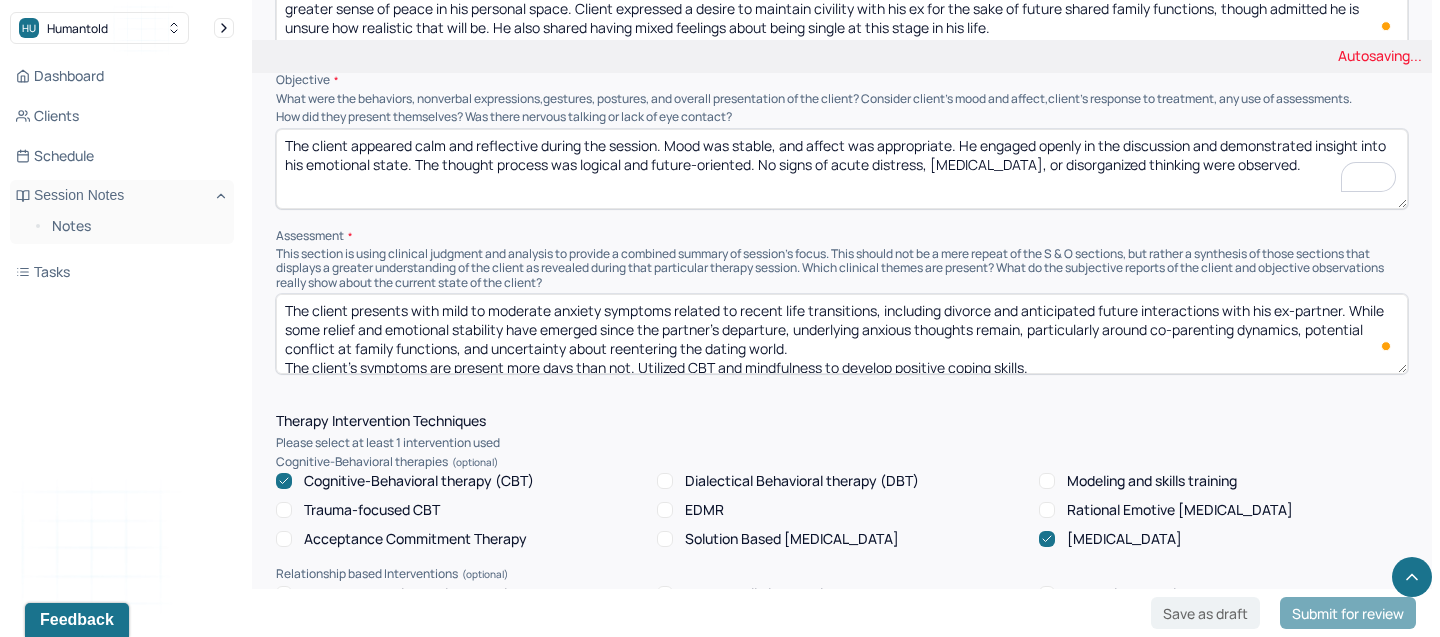 scroll, scrollTop: 1328, scrollLeft: 0, axis: vertical 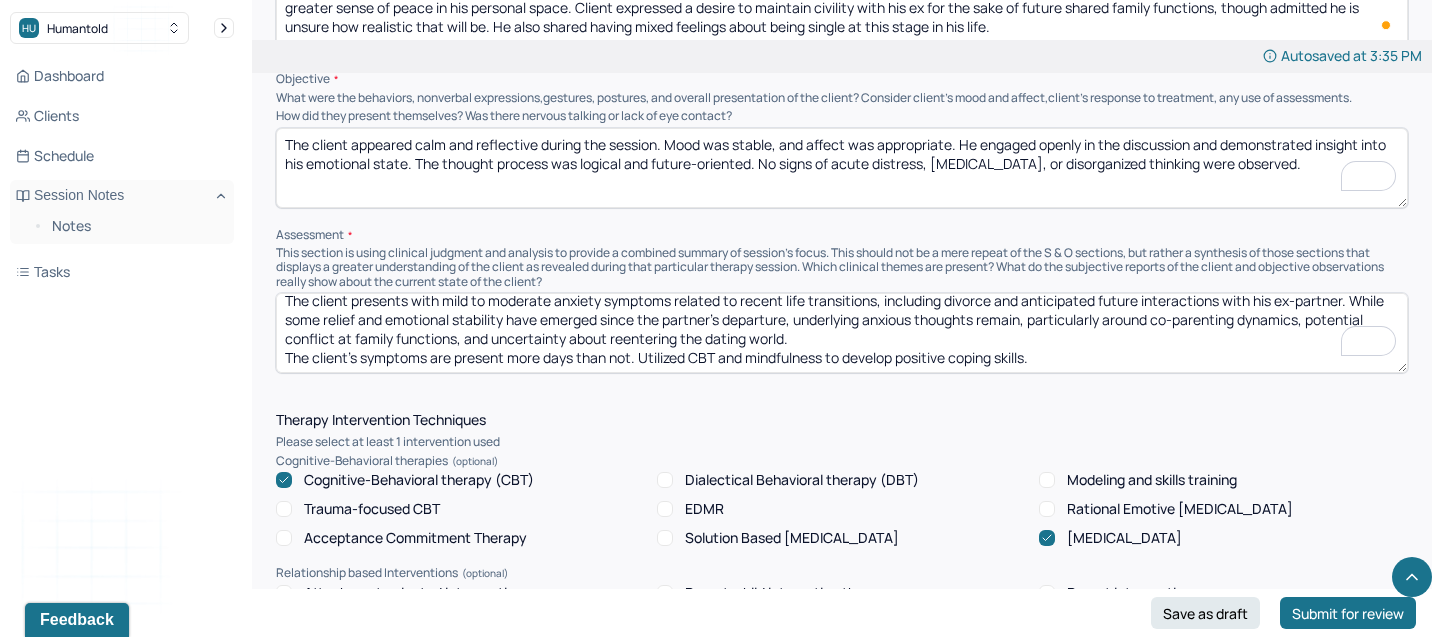 click on "The client presents with mild to moderate anxiety symptoms related to recent life transitions, including divorce and anticipated future interactions with his ex-partner. While some relief and emotional stability have emerged since the partner’s departure, underlying anxious thoughts remain, particularly around co-parenting dynamics, potential conflict at family functions, and uncertainty about reentering the dating world.
The client's symptoms are present more days than not. Utilized CBT and mindfulness to develop positive coping skills." at bounding box center [842, 333] 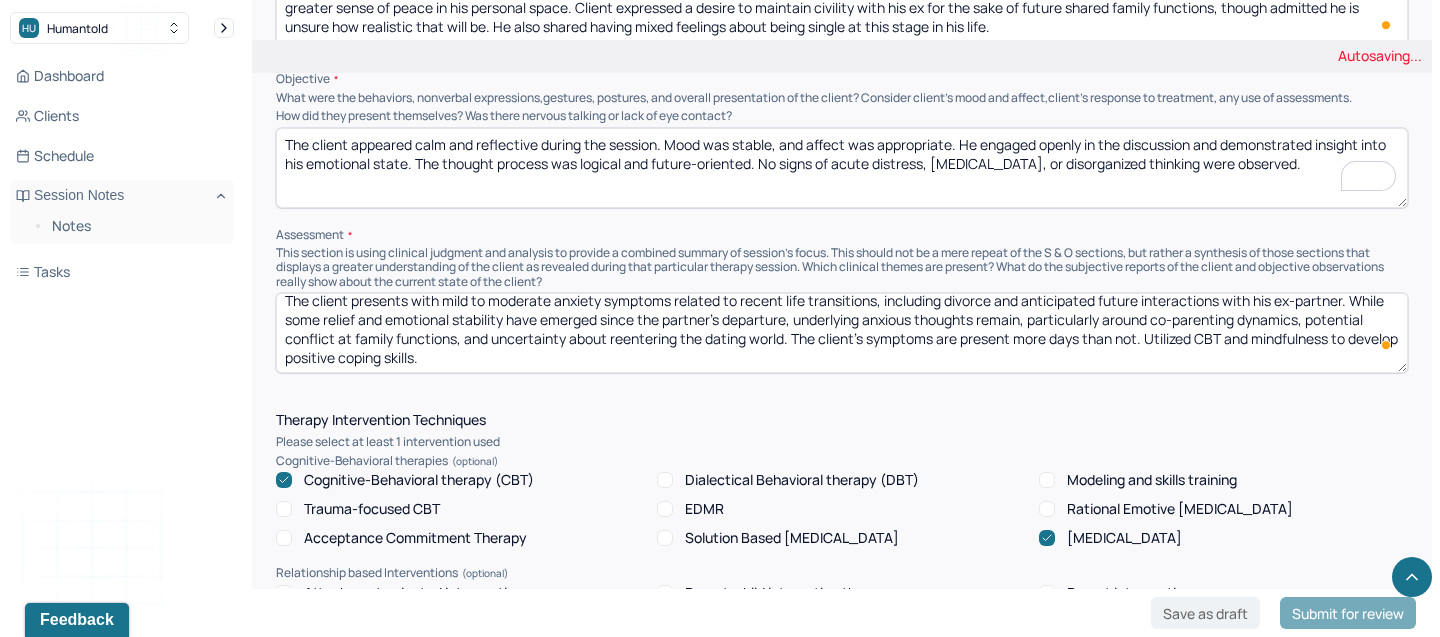 scroll, scrollTop: 0, scrollLeft: 0, axis: both 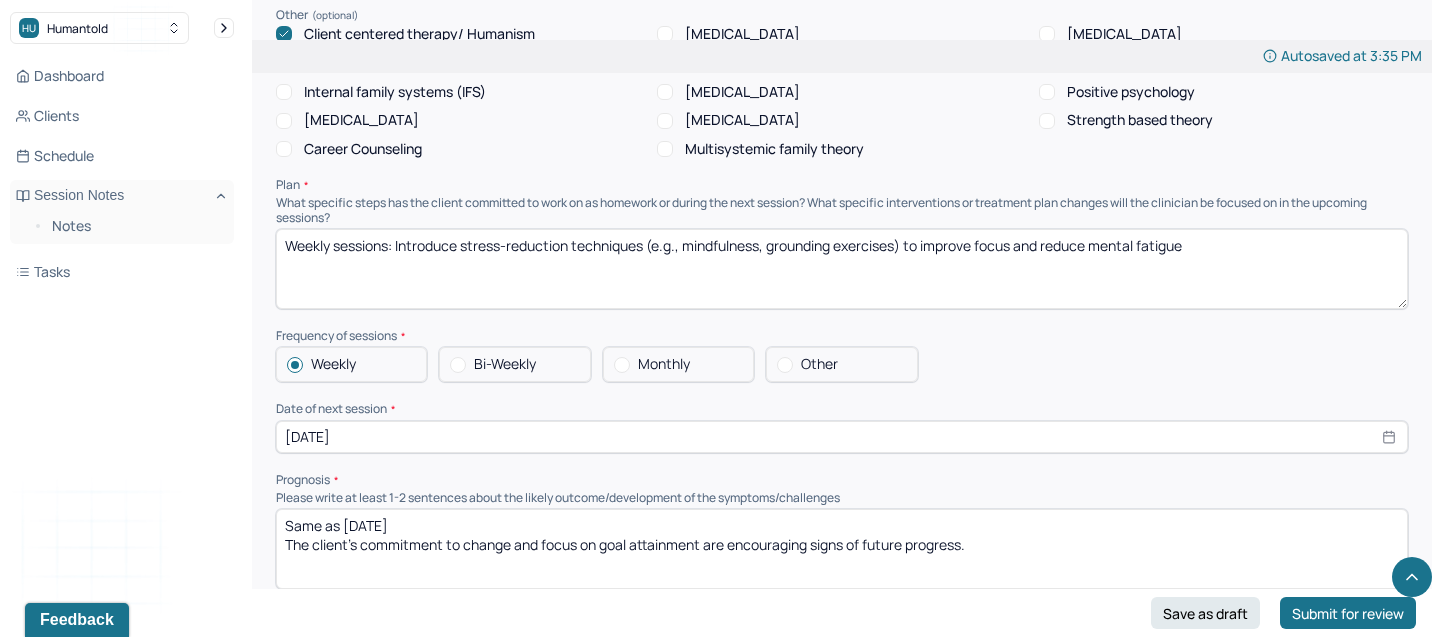 type on "The client presents with mild to moderate anxiety symptoms related to recent life transitions, including divorce and anticipated future interactions with his ex-partner. While some relief and emotional stability have emerged since the partner’s departure, underlying anxious thoughts remain, particularly around co-parenting dynamics, potential conflict at family functions, and uncertainty about reentering the dating world. The client's symptoms are present more days than not. Utilized CBT and mindfulness to develop positive coping skills." 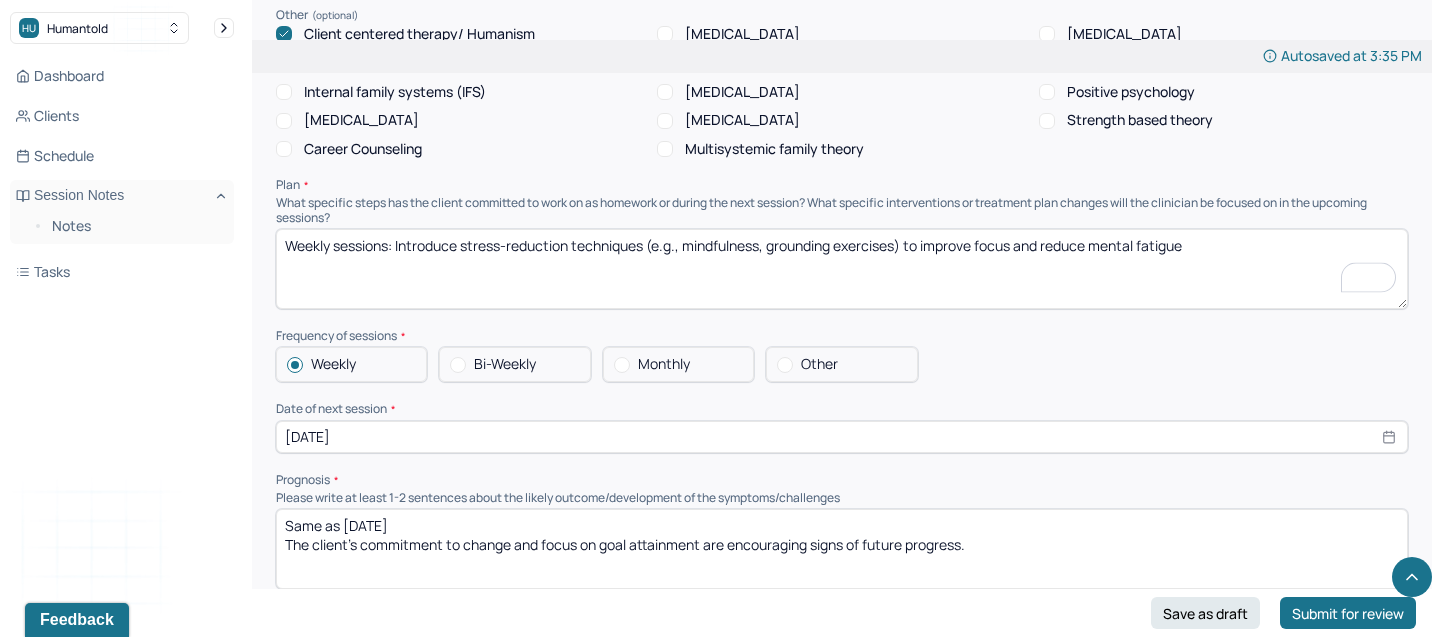 drag, startPoint x: 1208, startPoint y: 240, endPoint x: 397, endPoint y: 240, distance: 811 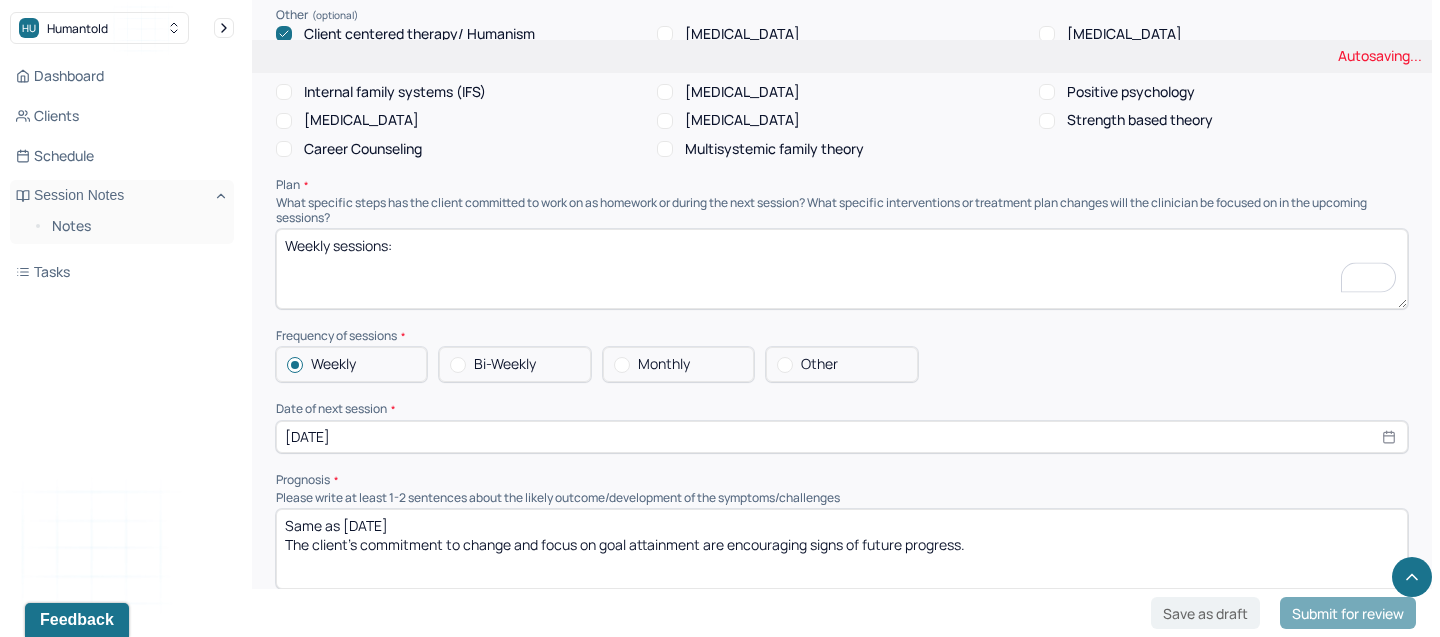 type on "Weekly sessions:" 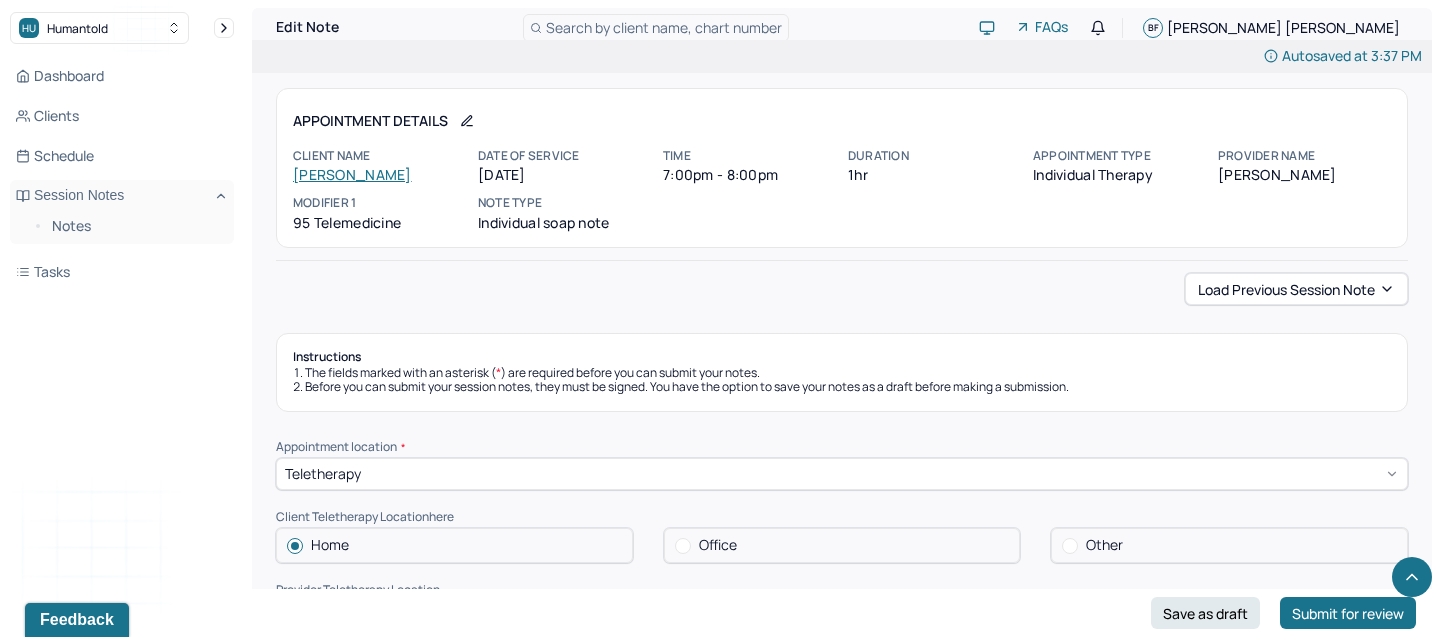 scroll, scrollTop: 1942, scrollLeft: 0, axis: vertical 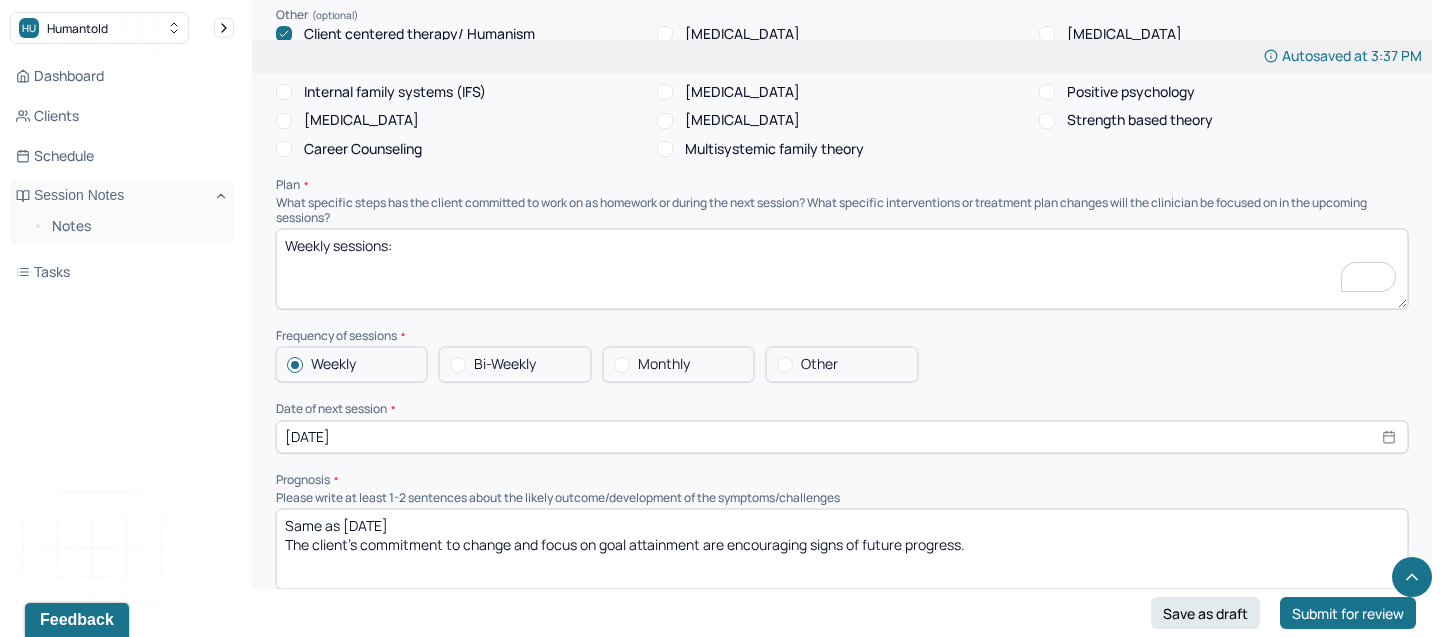 paste on "Continue supporting client through the emotional adjustment process post-separation." 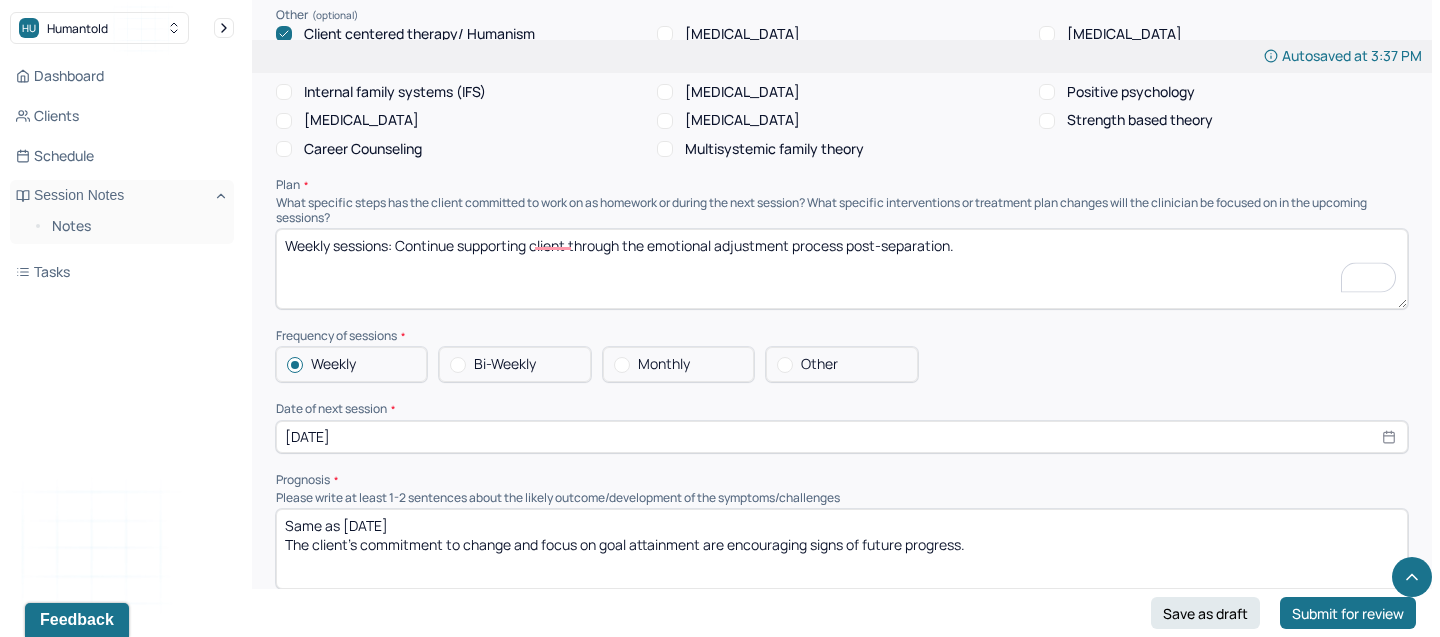 type on "Weekly sessions: Continue supporting client through the emotional adjustment process post-separation." 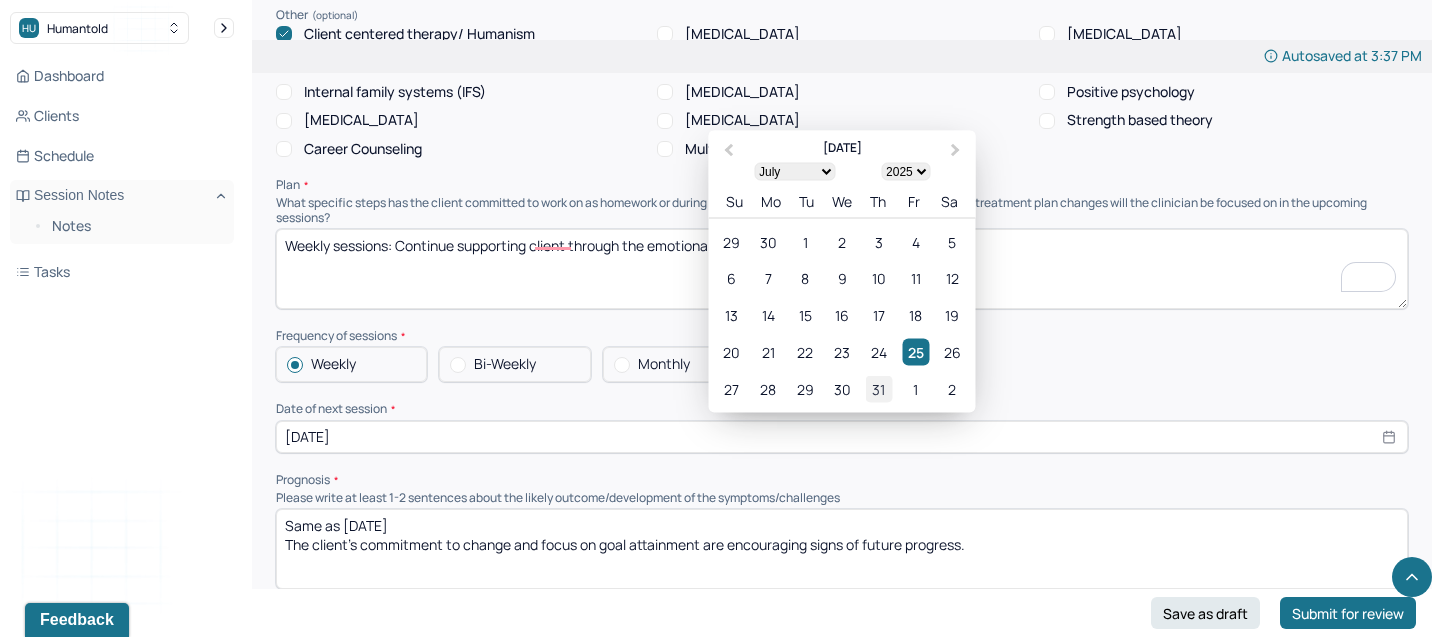 click on "31" at bounding box center (878, 388) 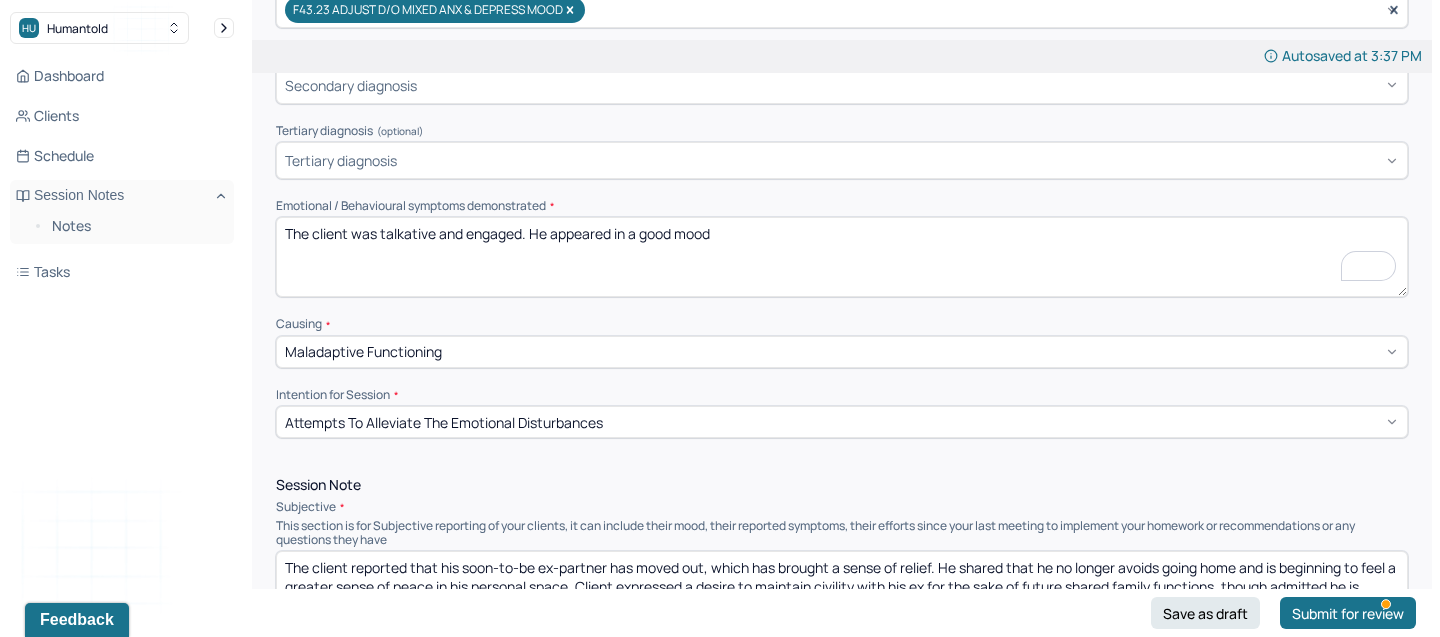 scroll, scrollTop: 0, scrollLeft: 0, axis: both 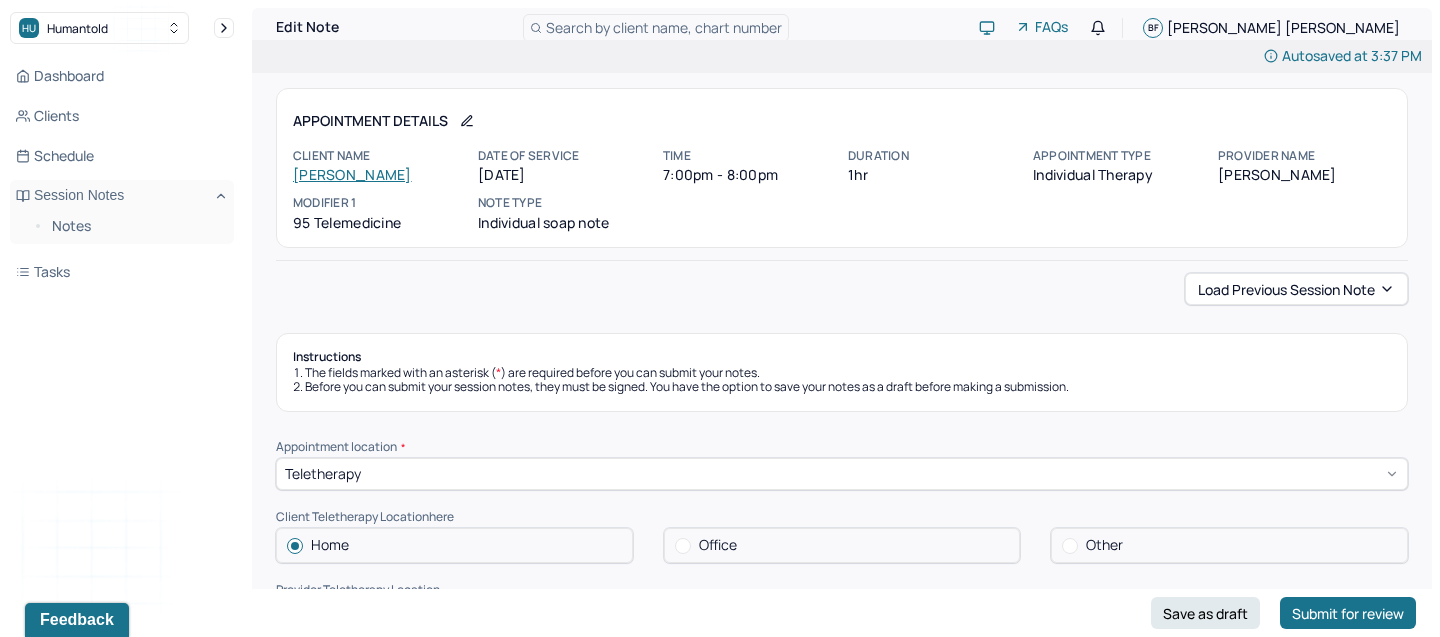 type on "Weekly sessions: Continue supporting the client through the emotional adjustment process post-separation." 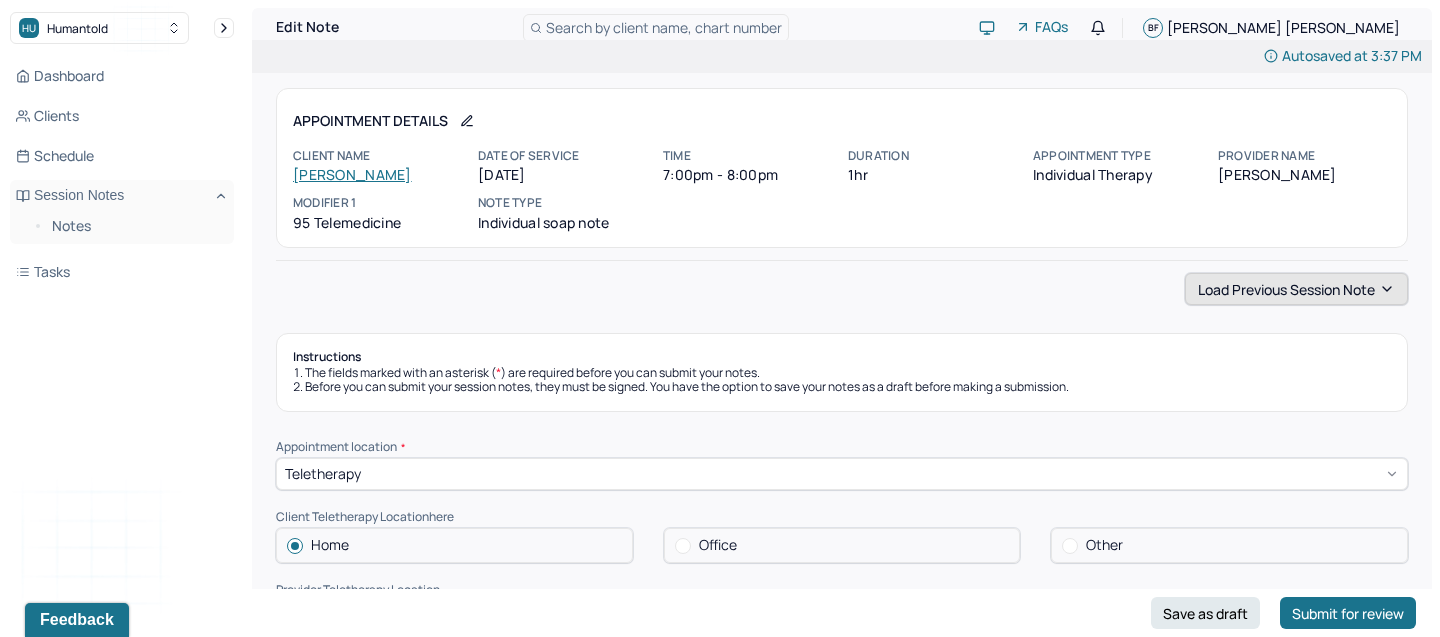 click on "Load previous session note" at bounding box center [1296, 289] 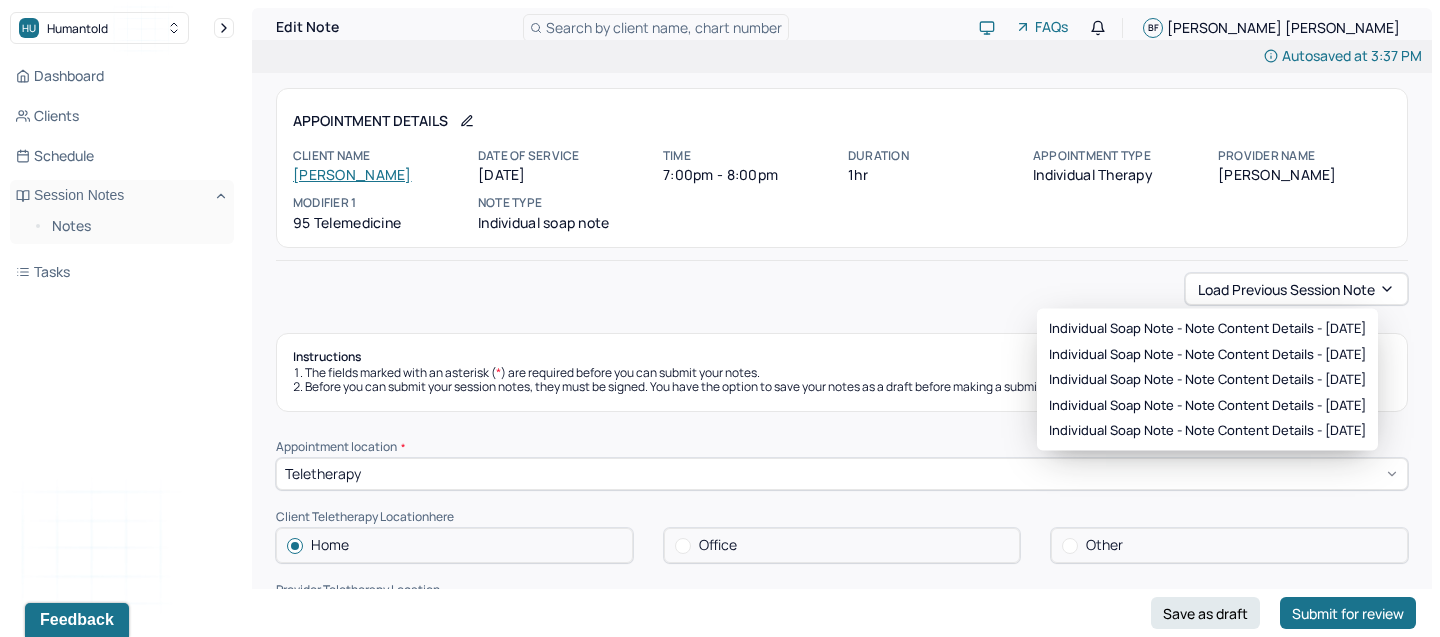 click on "Load previous session note" at bounding box center [842, 289] 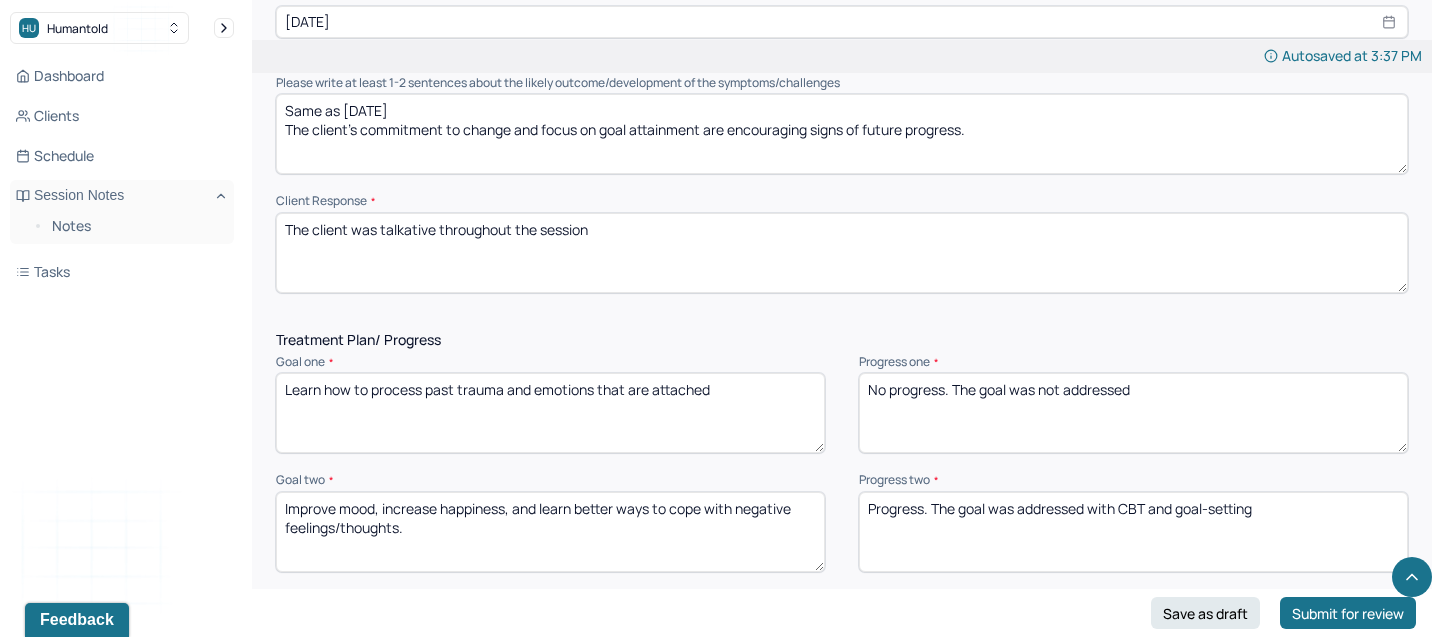 scroll, scrollTop: 2356, scrollLeft: 0, axis: vertical 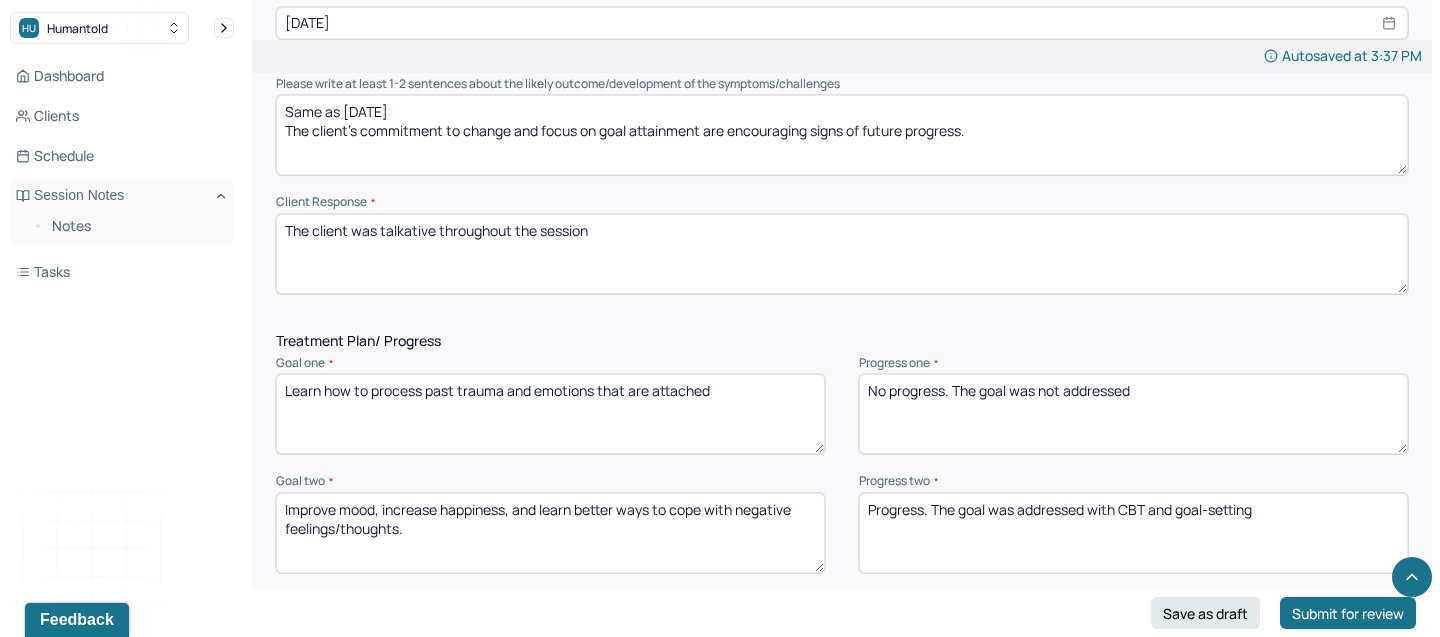 click on "Same as [DATE]
The client’s commitment to change and focus on goal attainment are encouraging signs of future progress." at bounding box center [842, 135] 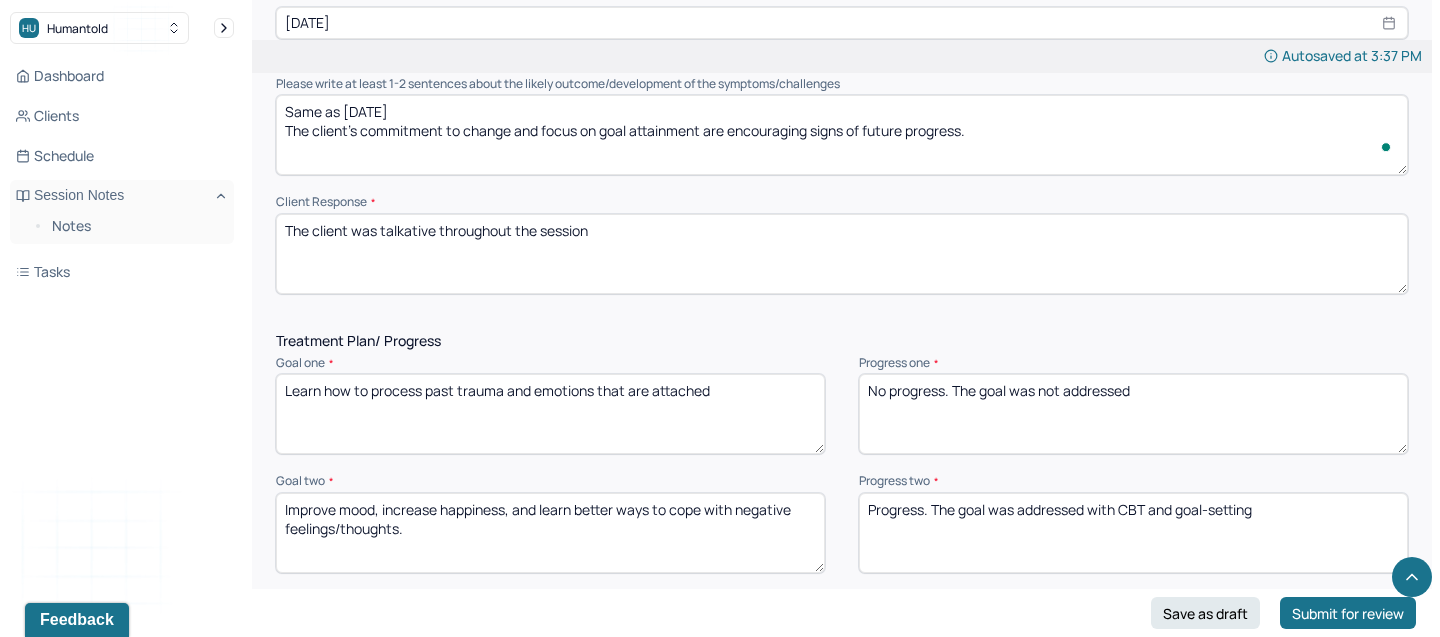 click on "Same as [DATE]
The client’s commitment to change and focus on goal attainment are encouraging signs of future progress." at bounding box center (842, 135) 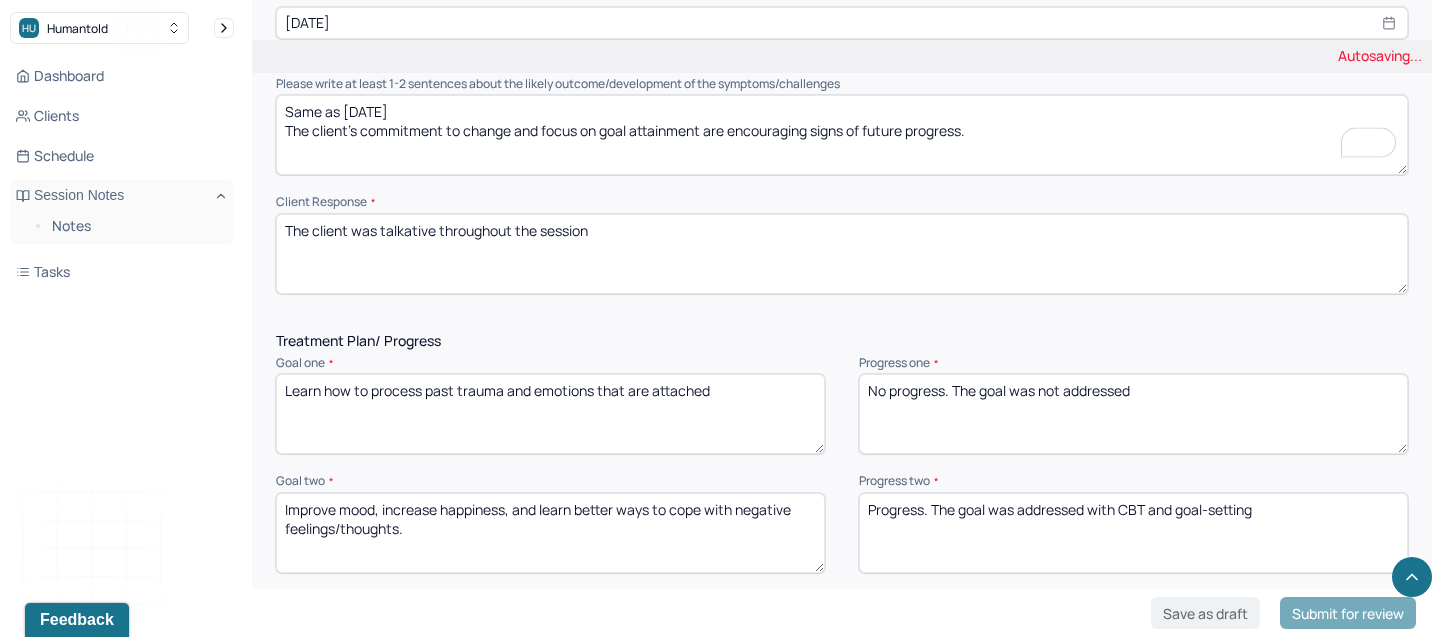 click on "Same as [DATE]
The client’s commitment to change and focus on goal attainment are encouraging signs of future progress." at bounding box center (842, 135) 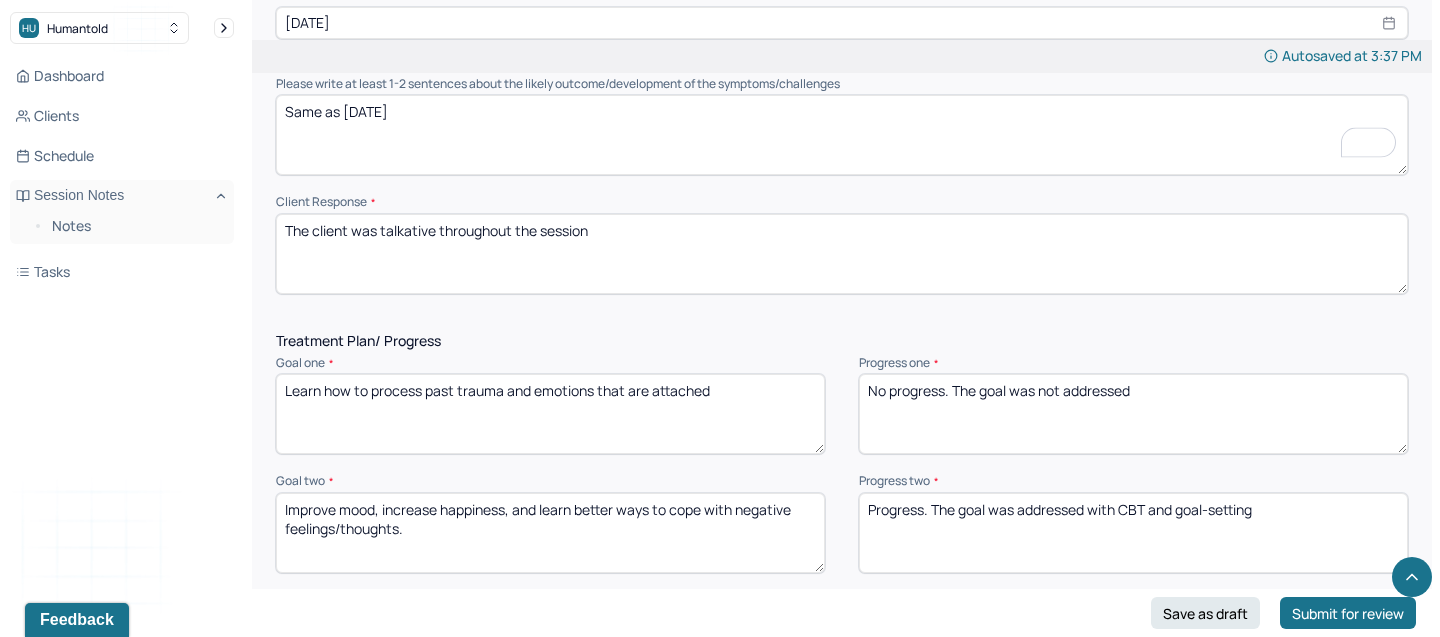 paste on "The client remains engaged in the therapeutic process and is consistently applying coping strategies between sessions. She is showing meaningful progress toward her established treatment goals." 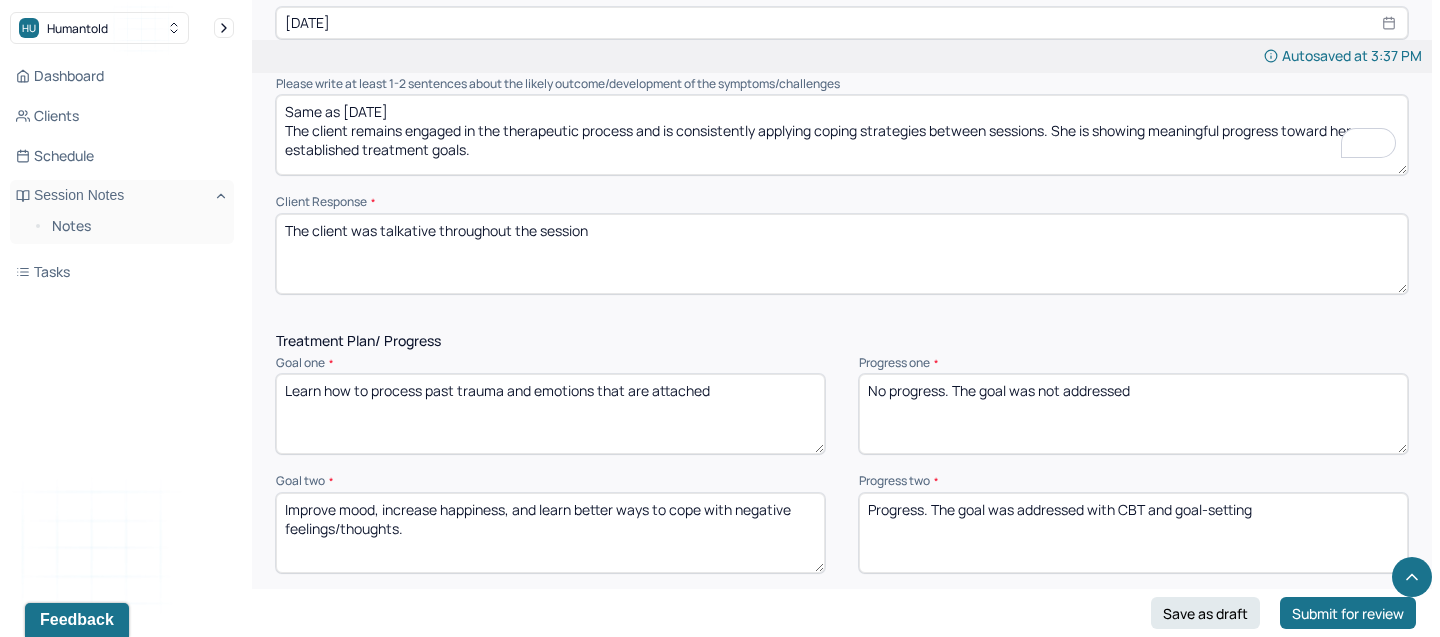 scroll, scrollTop: 3, scrollLeft: 0, axis: vertical 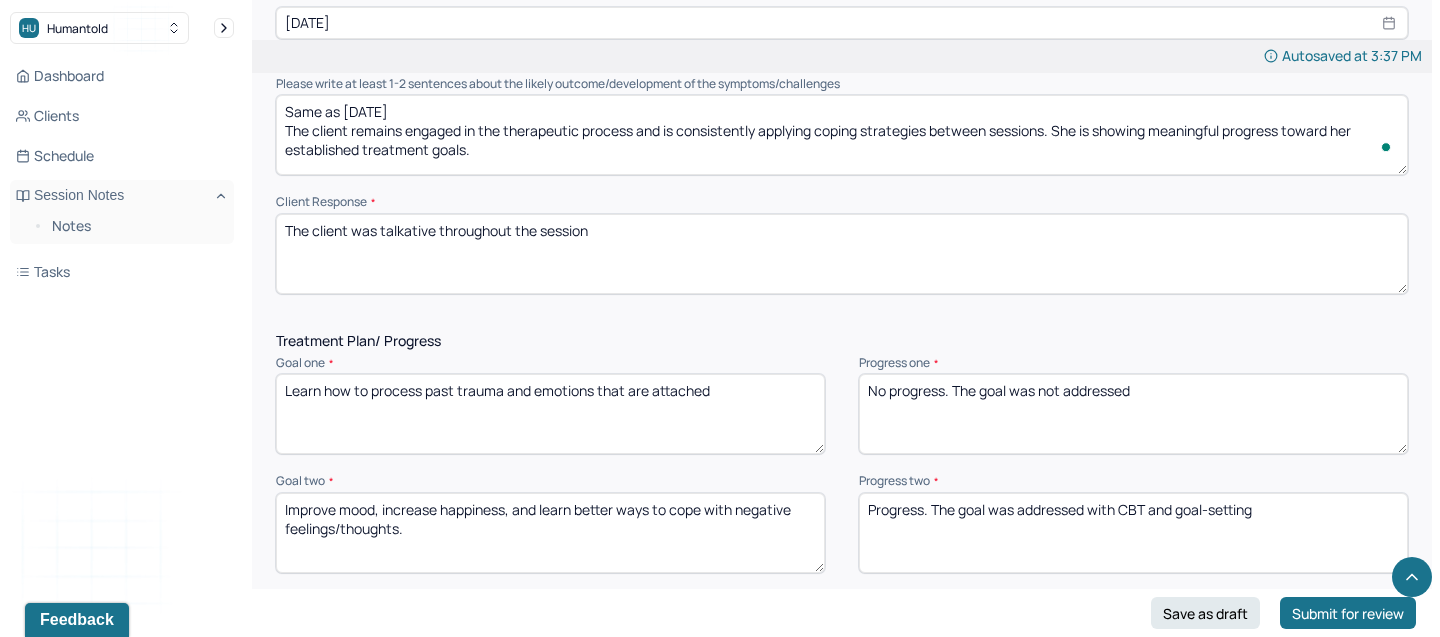 click on "Same as [DATE]
The client remains engaged in the therapeutic process and is consistently applying coping strategies between sessions. She is showing meaningful progress toward her established treatment goals." at bounding box center [842, 135] 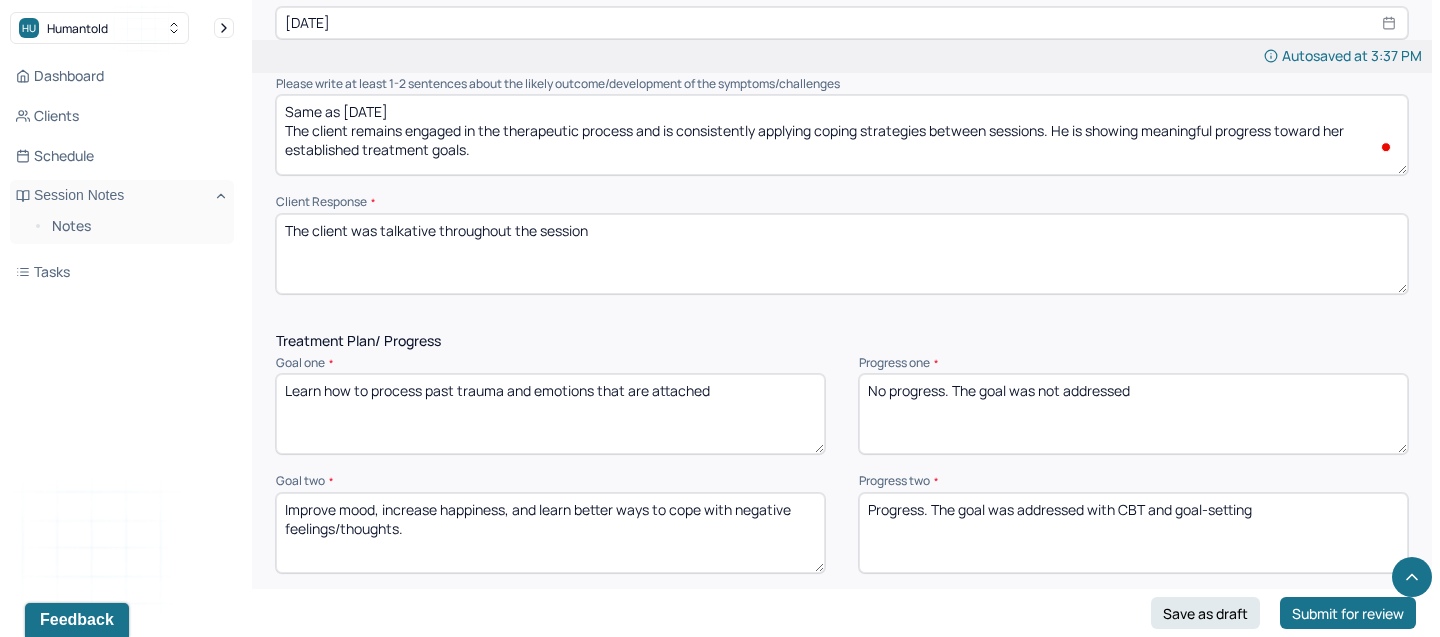 scroll, scrollTop: 2379, scrollLeft: 0, axis: vertical 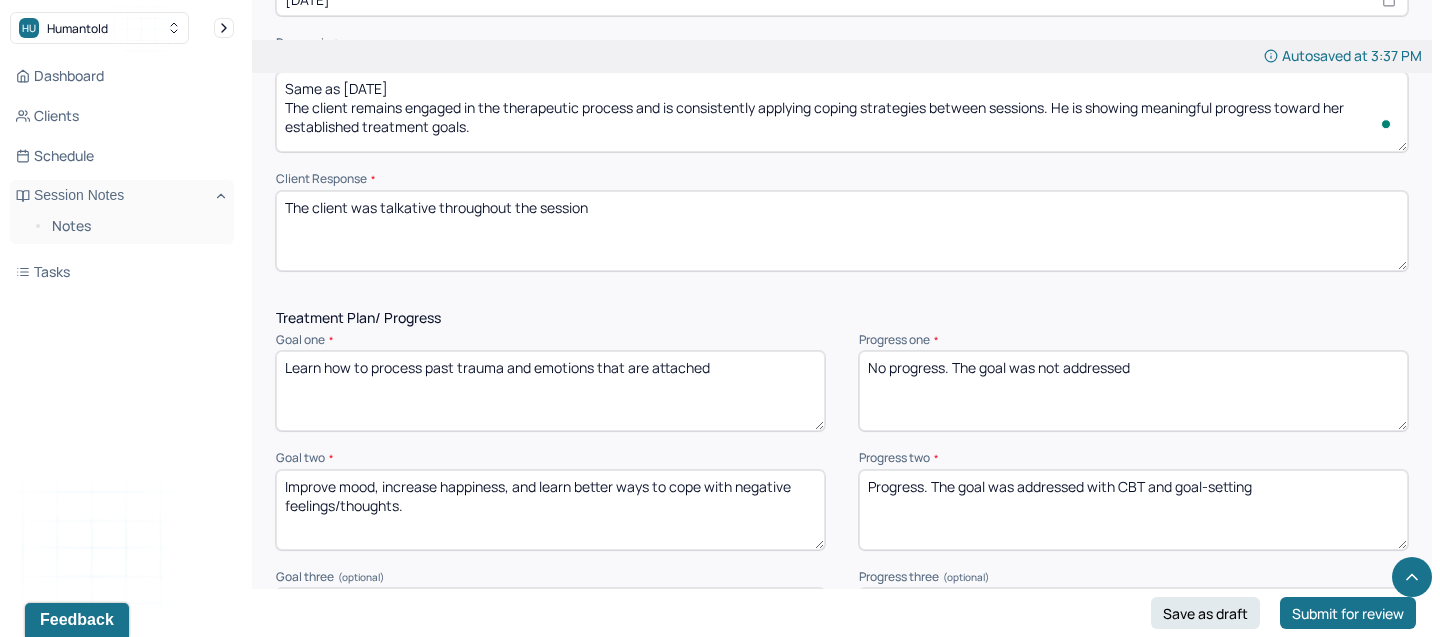 type on "Same as [DATE]
The client remains engaged in the therapeutic process and is consistently applying coping strategies between sessions. He is showing meaningful progress toward her established treatment goals." 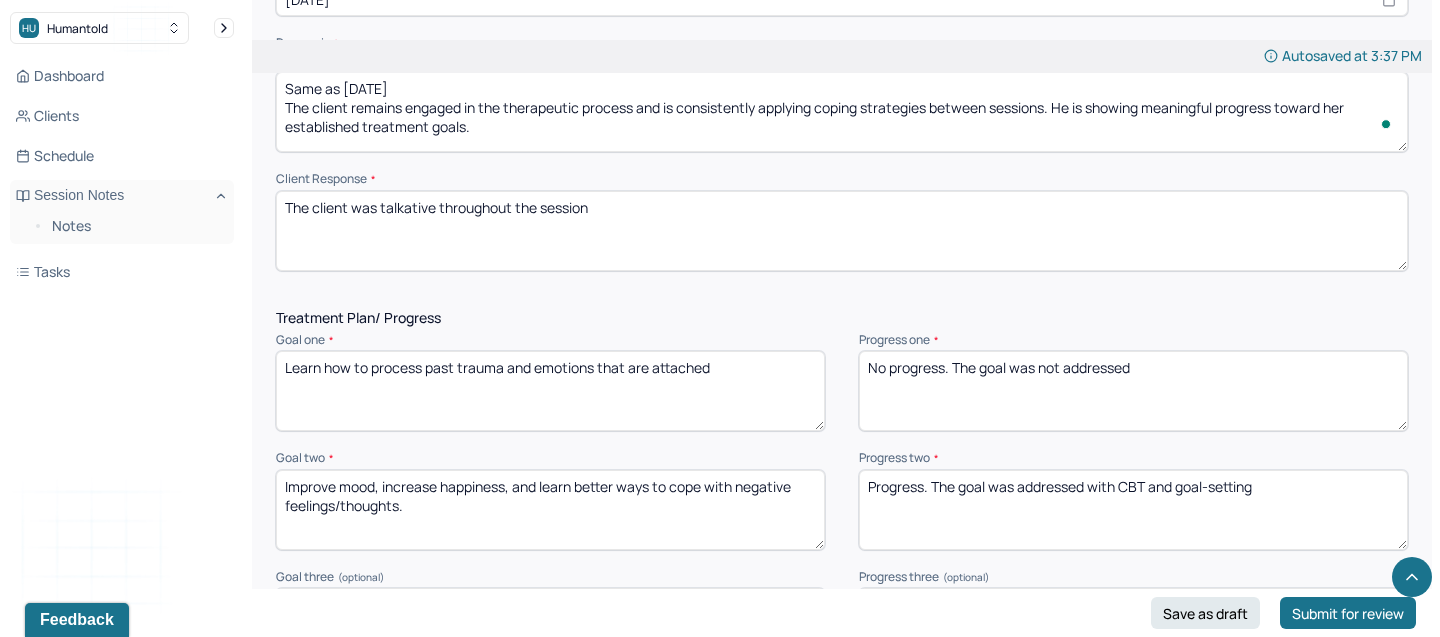 click on "The client was talkative throughout the session" at bounding box center [842, 231] 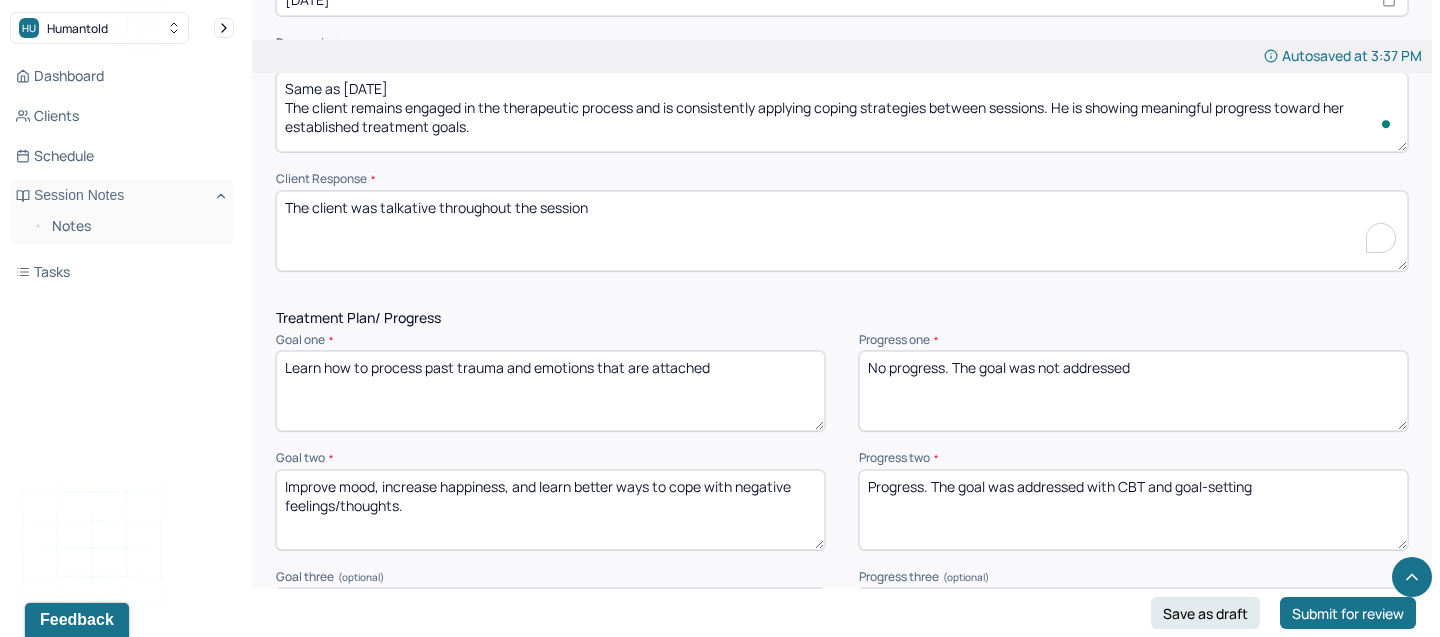 click on "The client was talkative throughout the session" at bounding box center (842, 231) 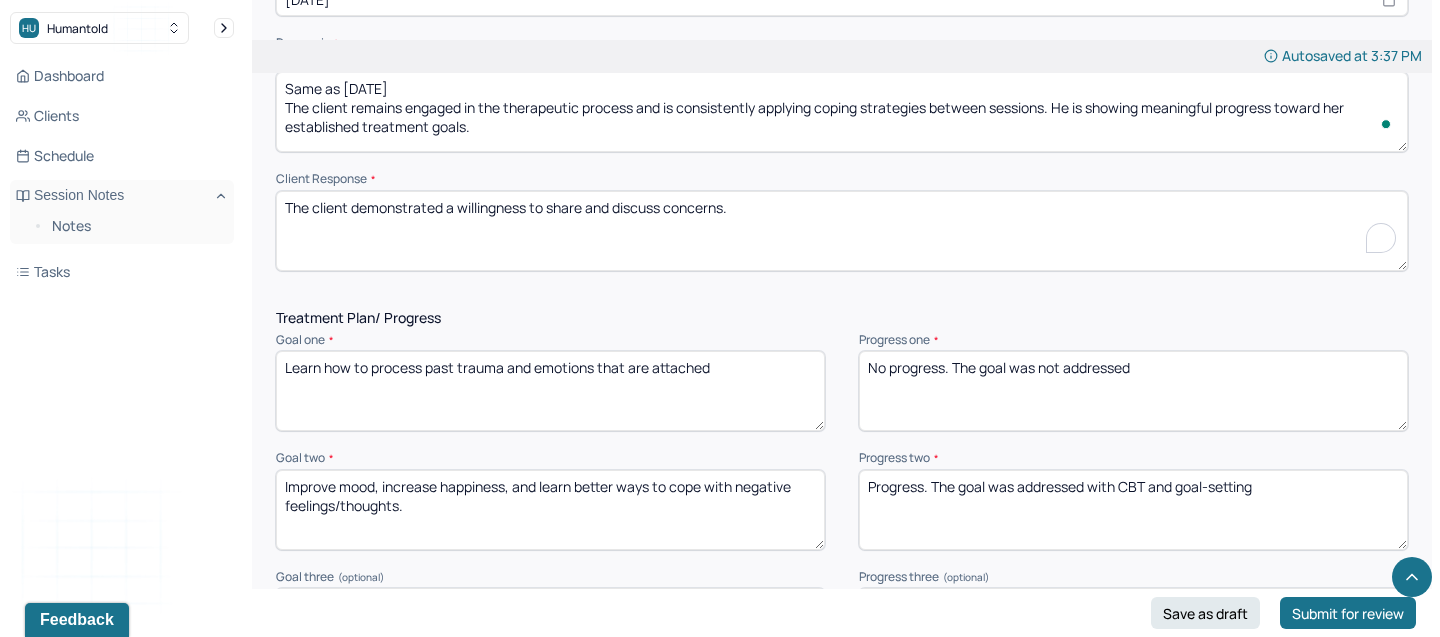 scroll, scrollTop: 3, scrollLeft: 0, axis: vertical 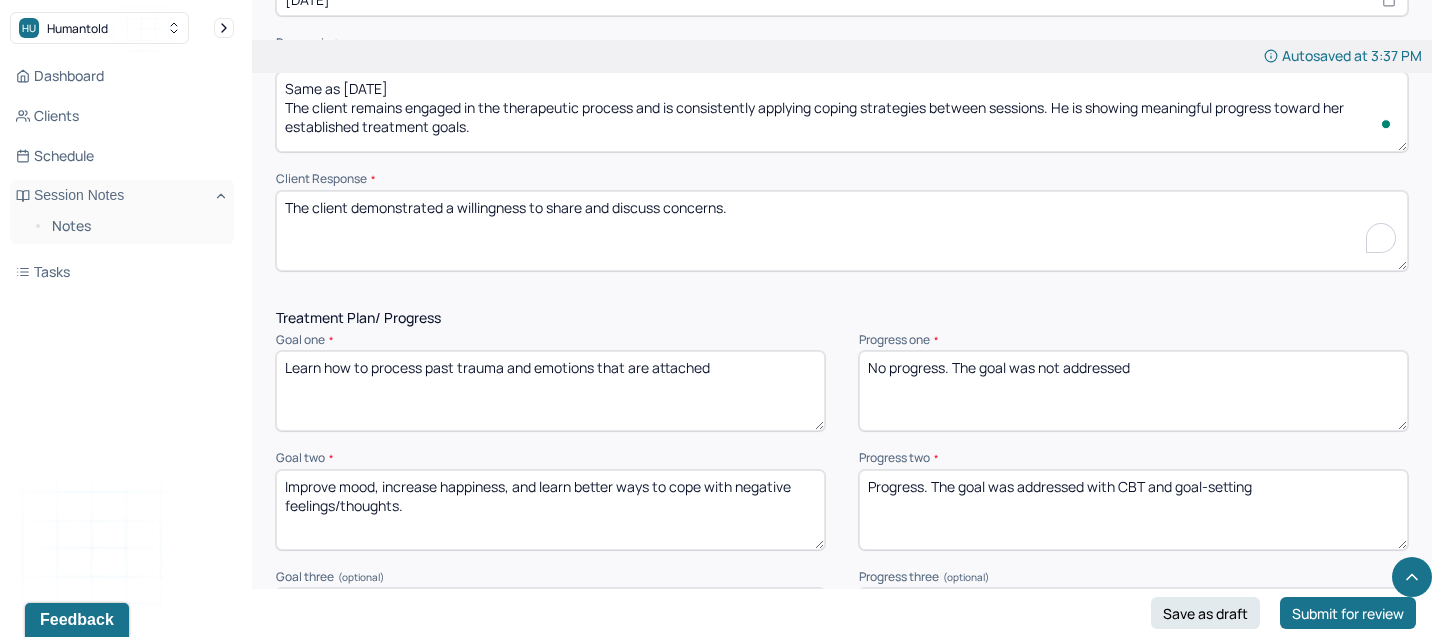 type on "The client demonstrated a willingness to share and discuss concerns." 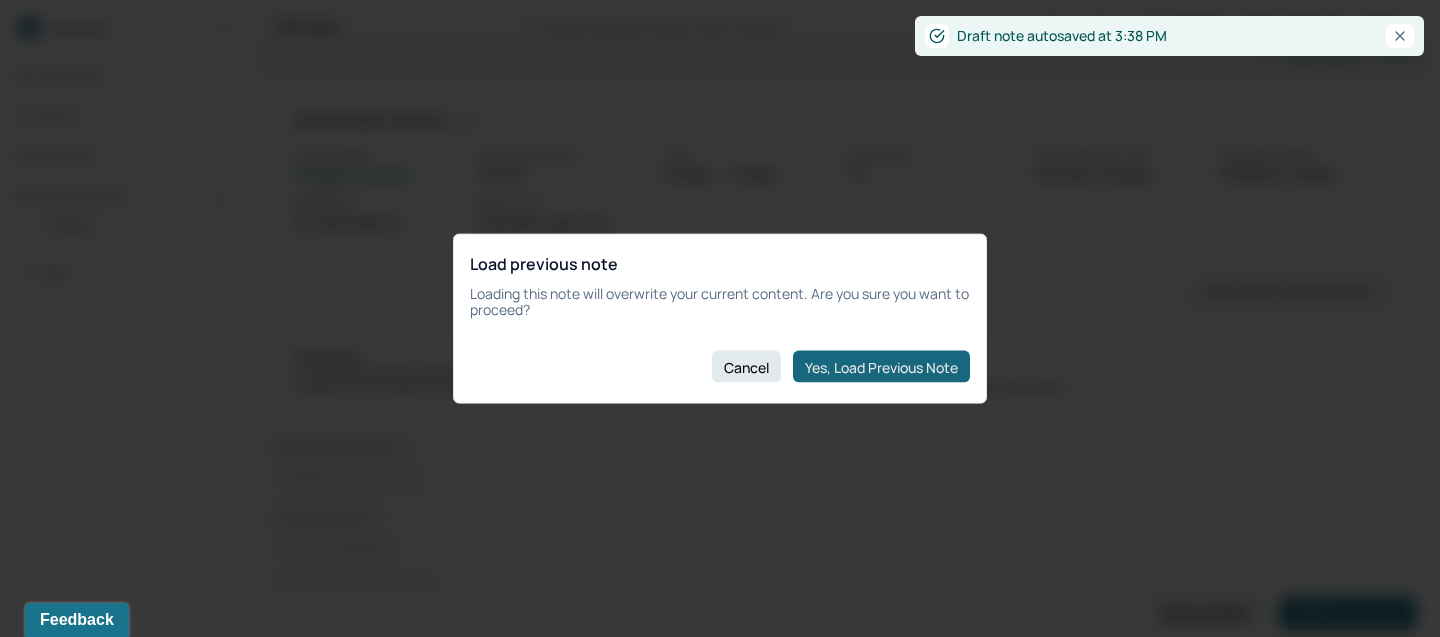scroll, scrollTop: 0, scrollLeft: 0, axis: both 